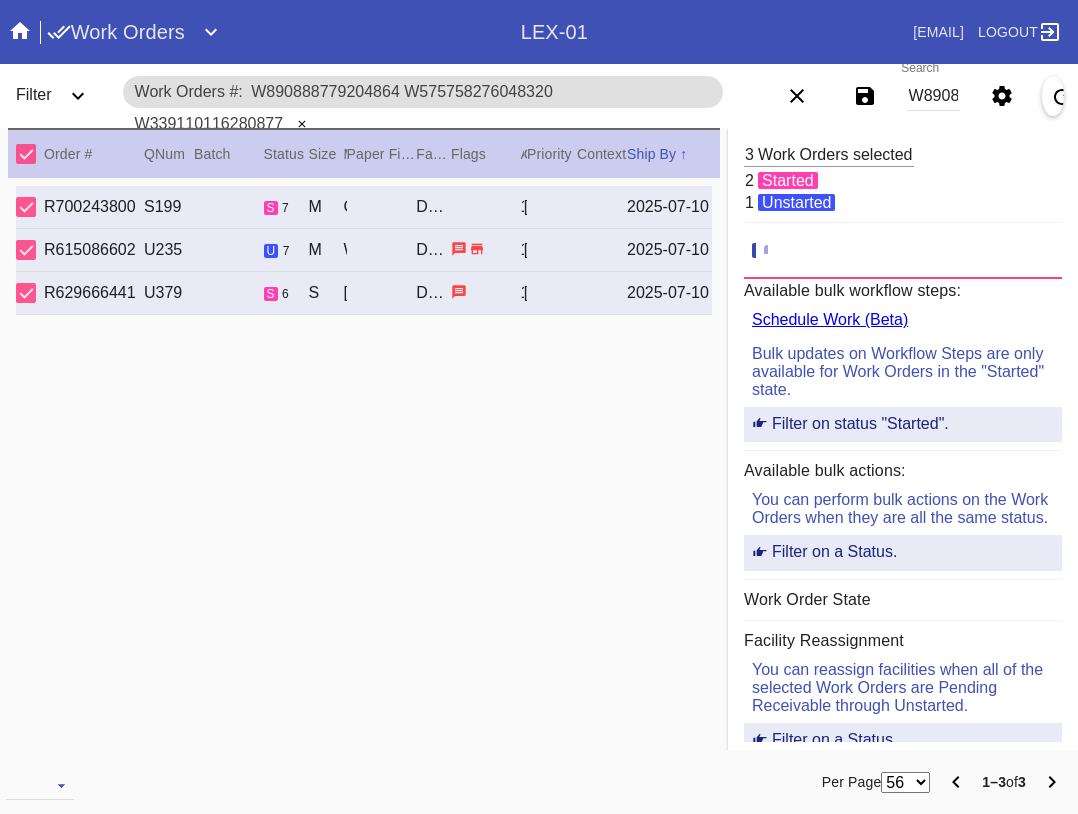 scroll, scrollTop: 0, scrollLeft: 0, axis: both 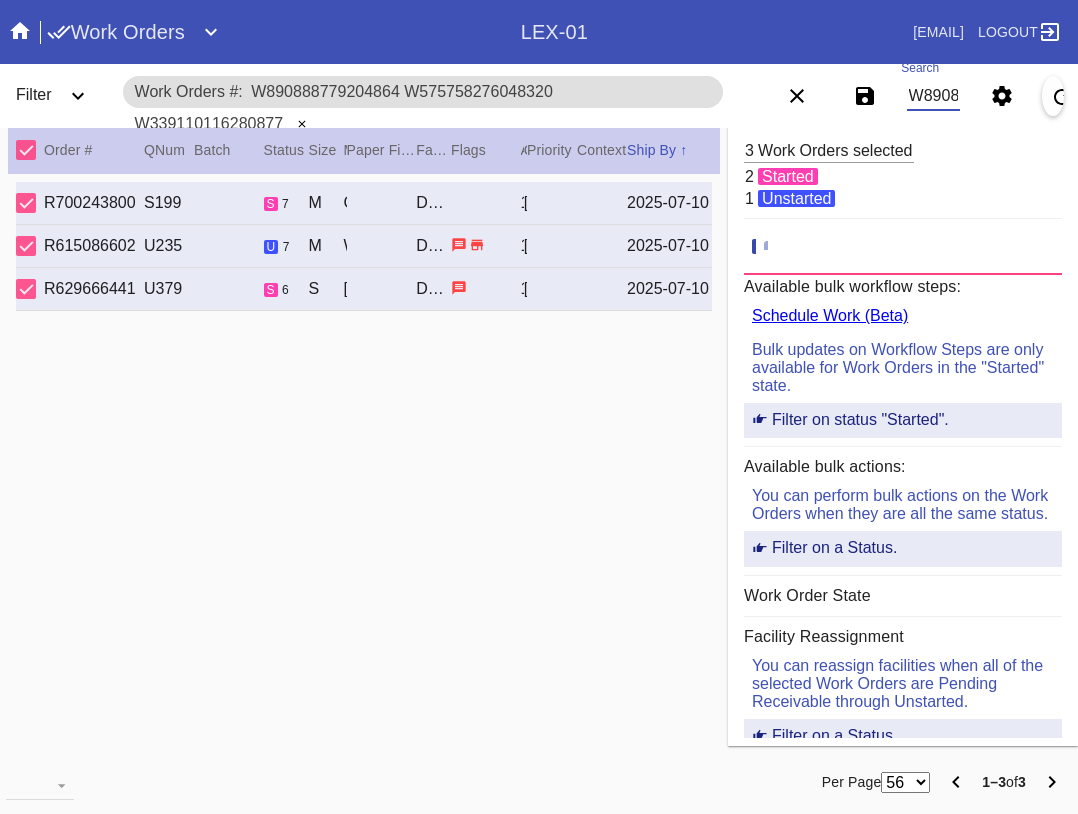 click on "W890888779204864 W575758276048320 W339110116280877" at bounding box center (933, 96) 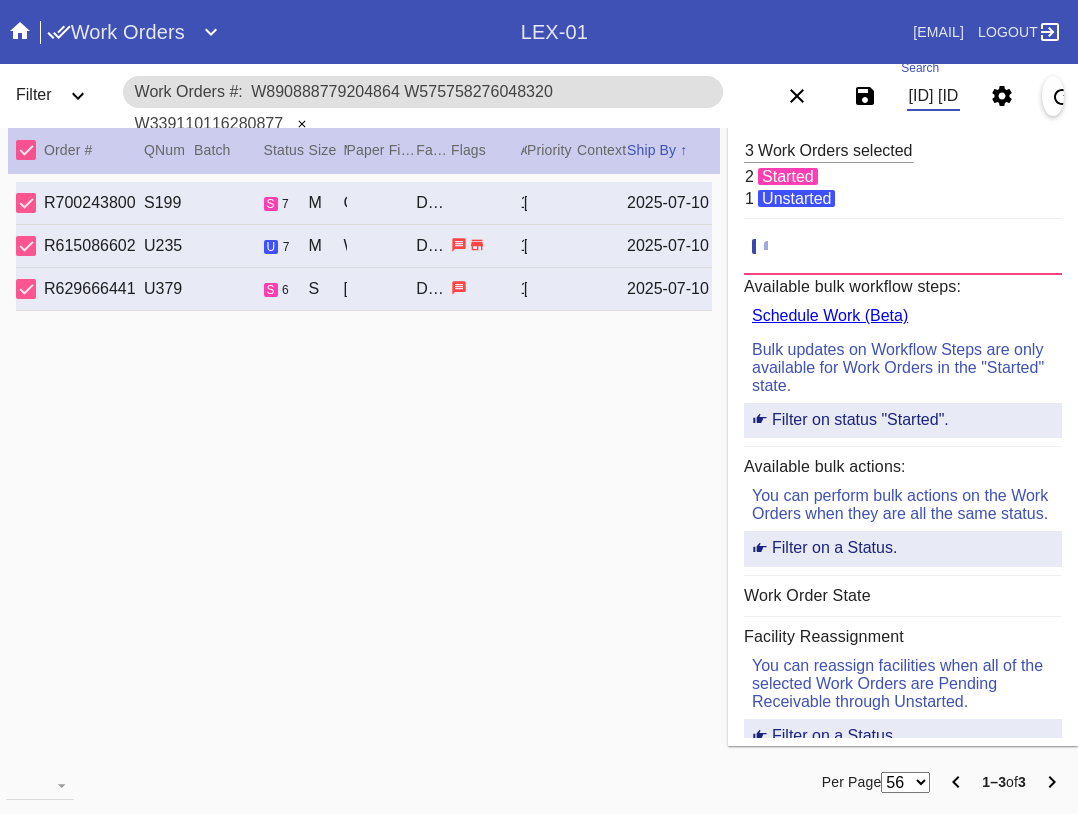 scroll, scrollTop: 0, scrollLeft: 558, axis: horizontal 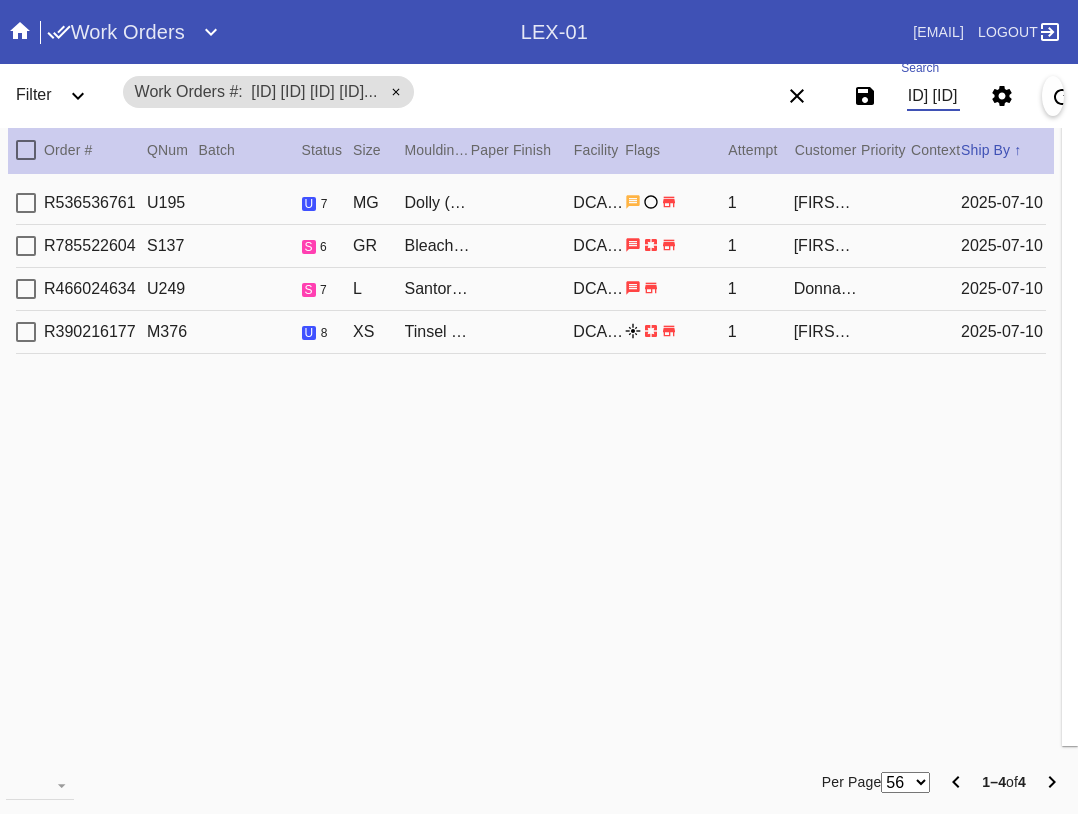 click at bounding box center [26, 150] 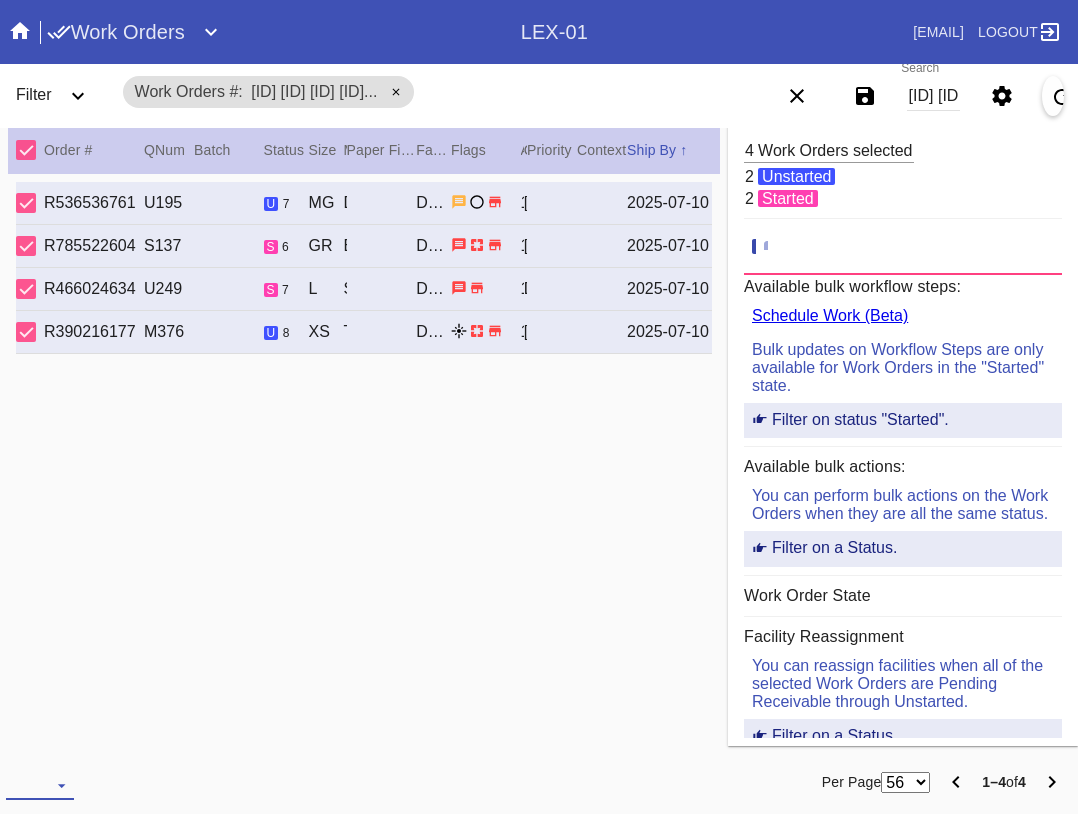 click at bounding box center (40, 785) 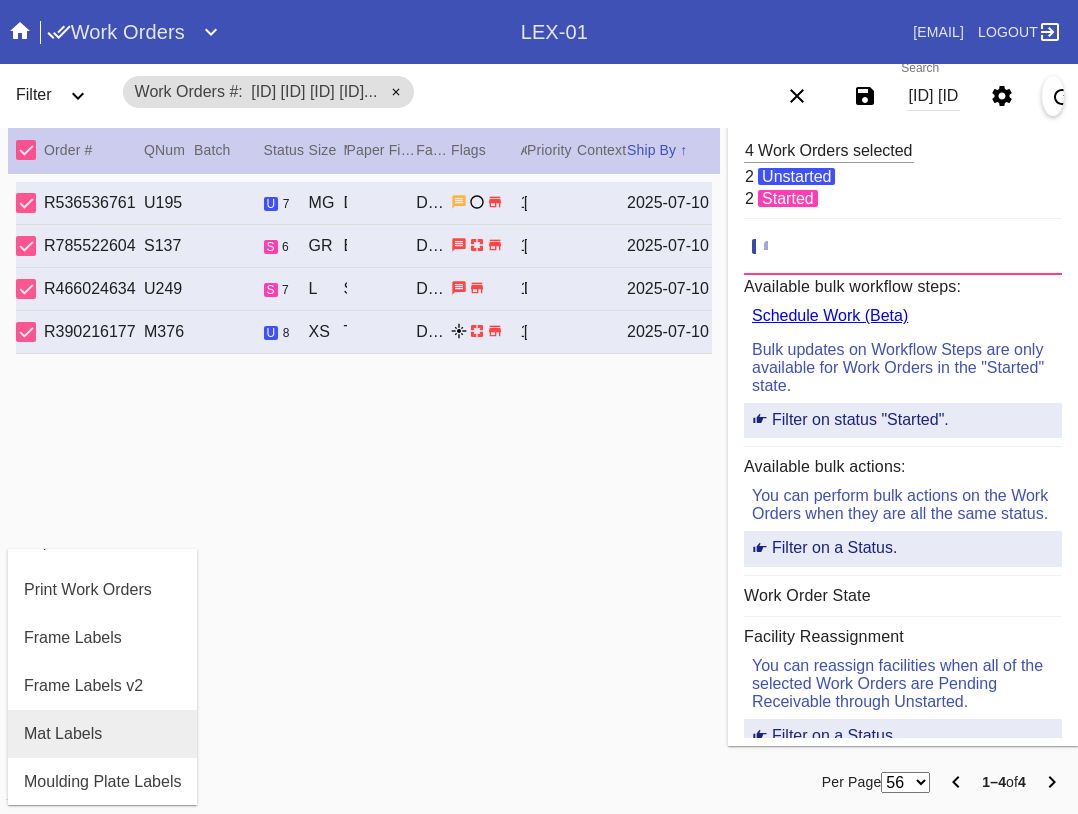 scroll, scrollTop: 100, scrollLeft: 0, axis: vertical 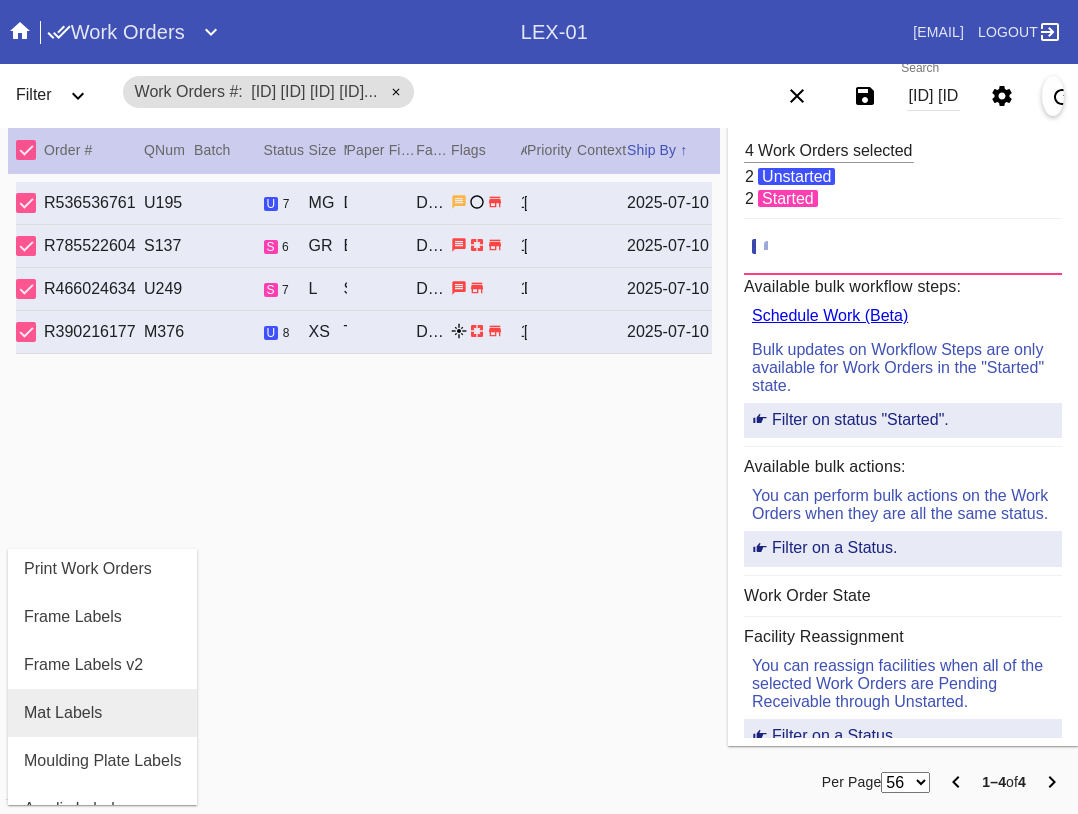 click on "Mat Labels" at bounding box center [63, 713] 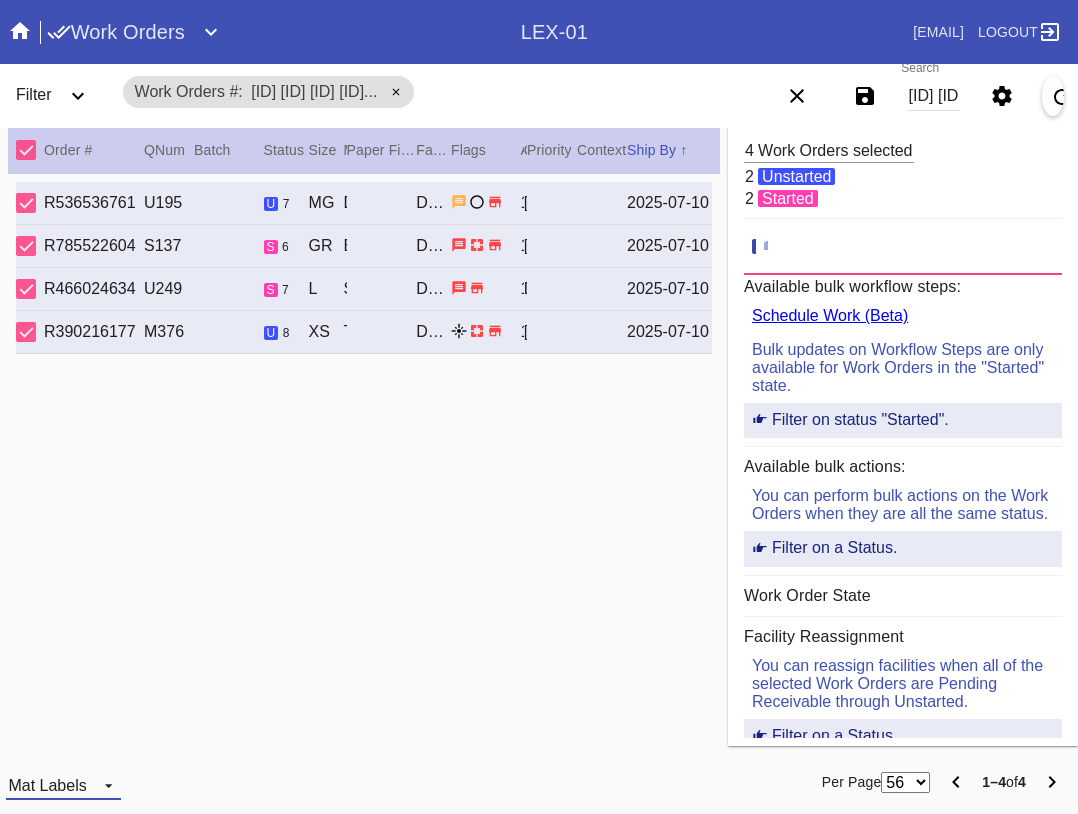 drag, startPoint x: 34, startPoint y: 784, endPoint x: 52, endPoint y: 751, distance: 37.589893 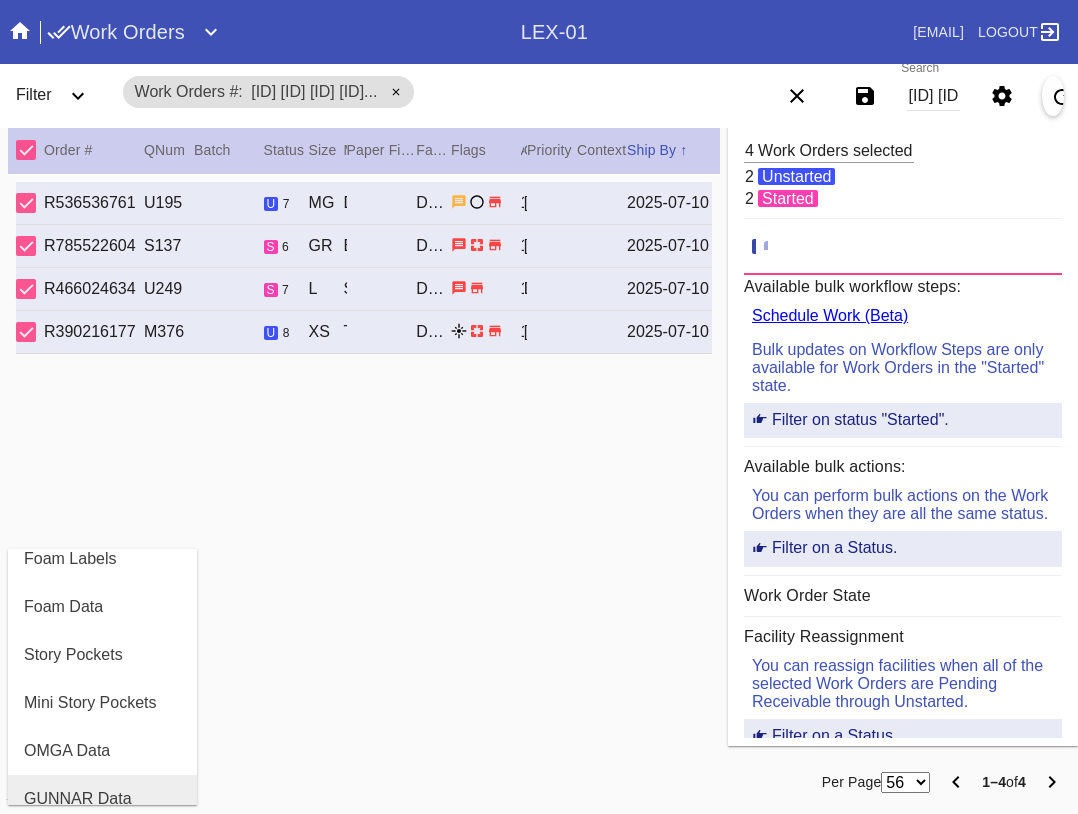 scroll, scrollTop: 464, scrollLeft: 0, axis: vertical 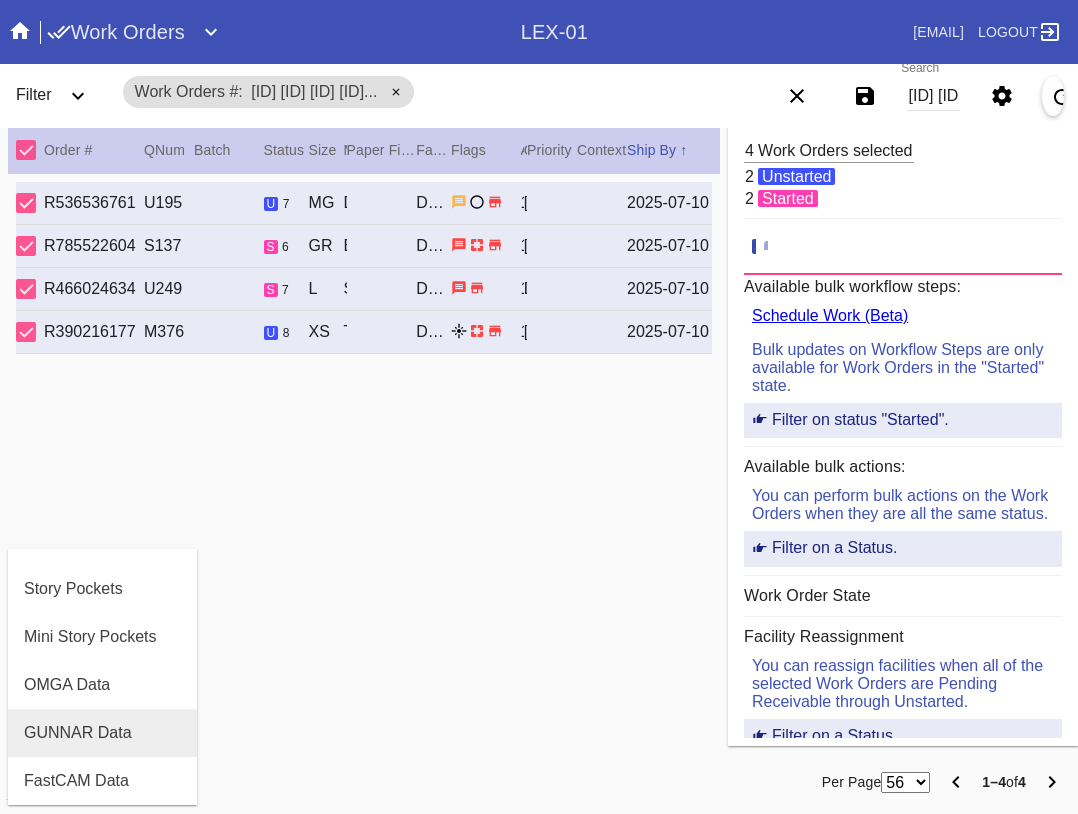 click on "GUNNAR Data" at bounding box center [78, 733] 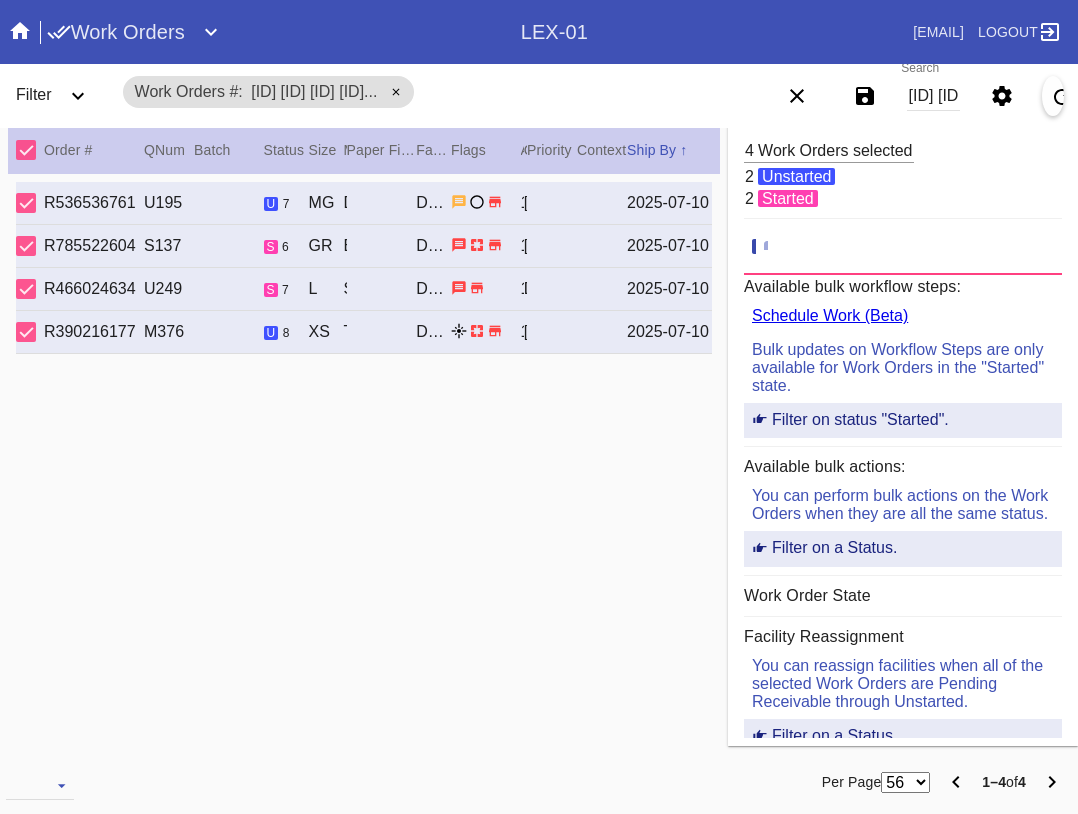 click on "[ID] [ID] [ID] [ID]" at bounding box center (933, 96) 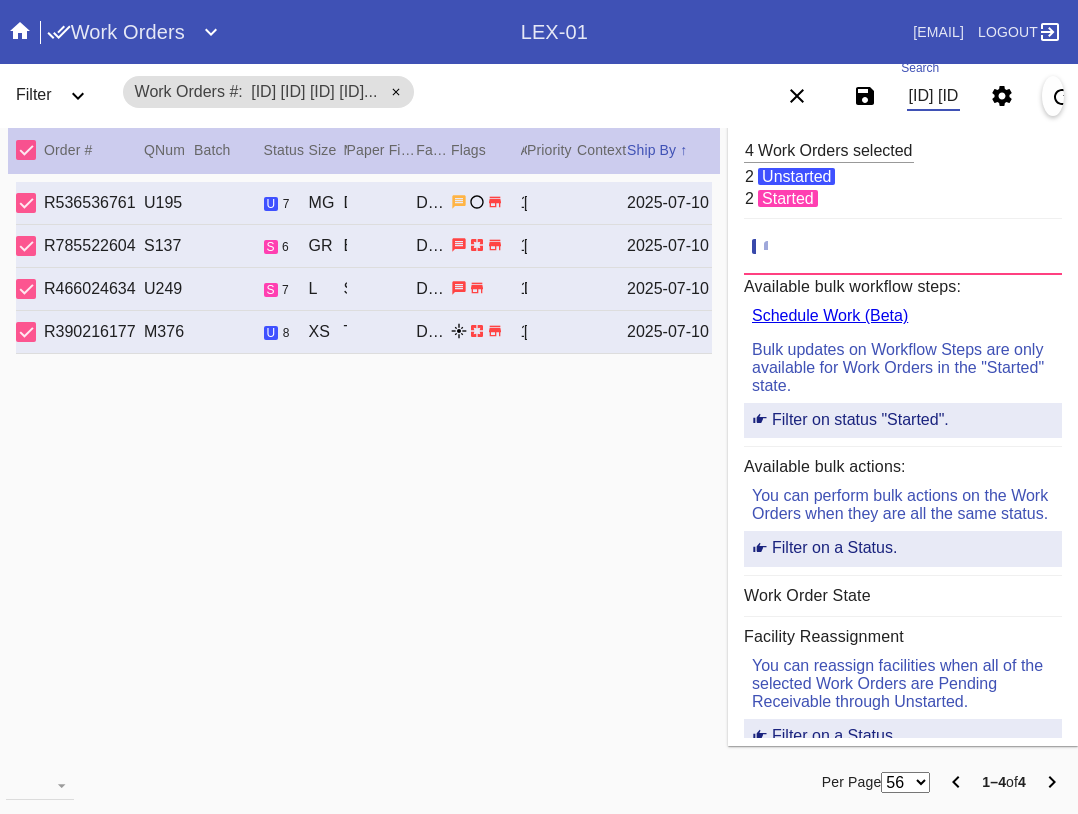 click on "[ID] [ID] [ID] [ID]" at bounding box center [933, 96] 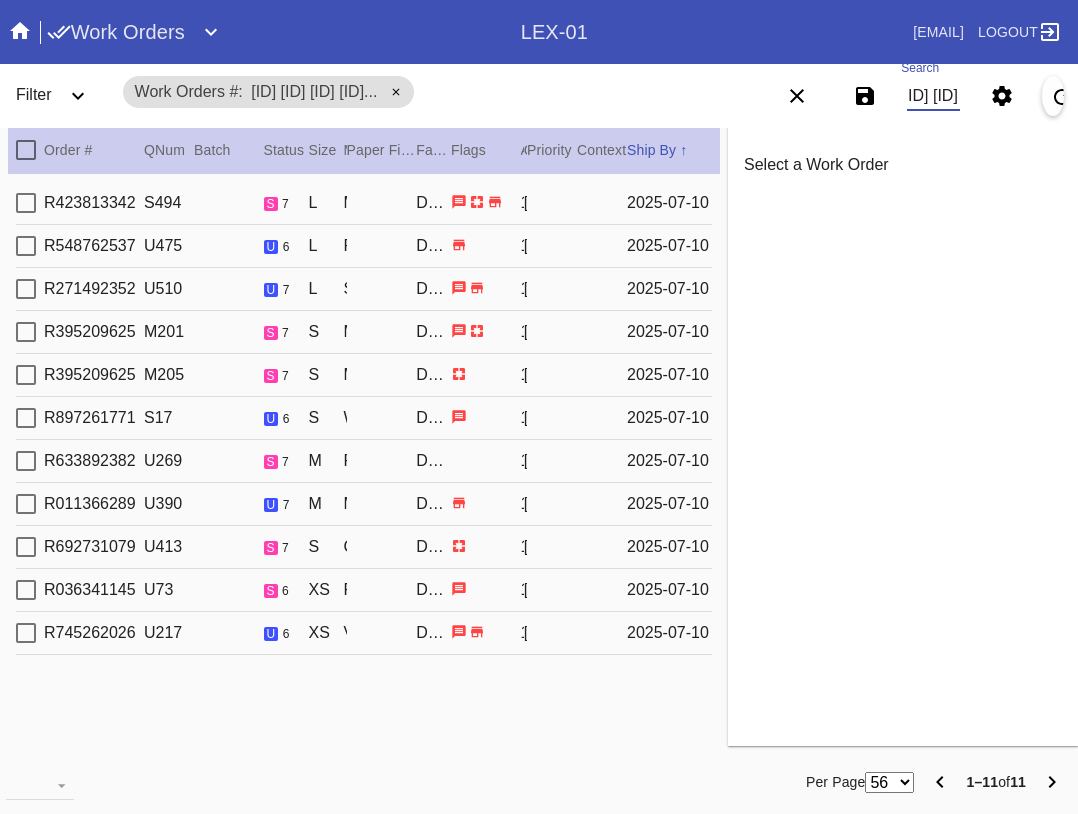 click on "Order #  QNum Batch  Status
Size
↑
↓
Moulding / Mat Paper Finish  Facility Flags Attempt Customer
Priority
↑
↓
Context
Ship By
↑
↓" at bounding box center (364, 149) 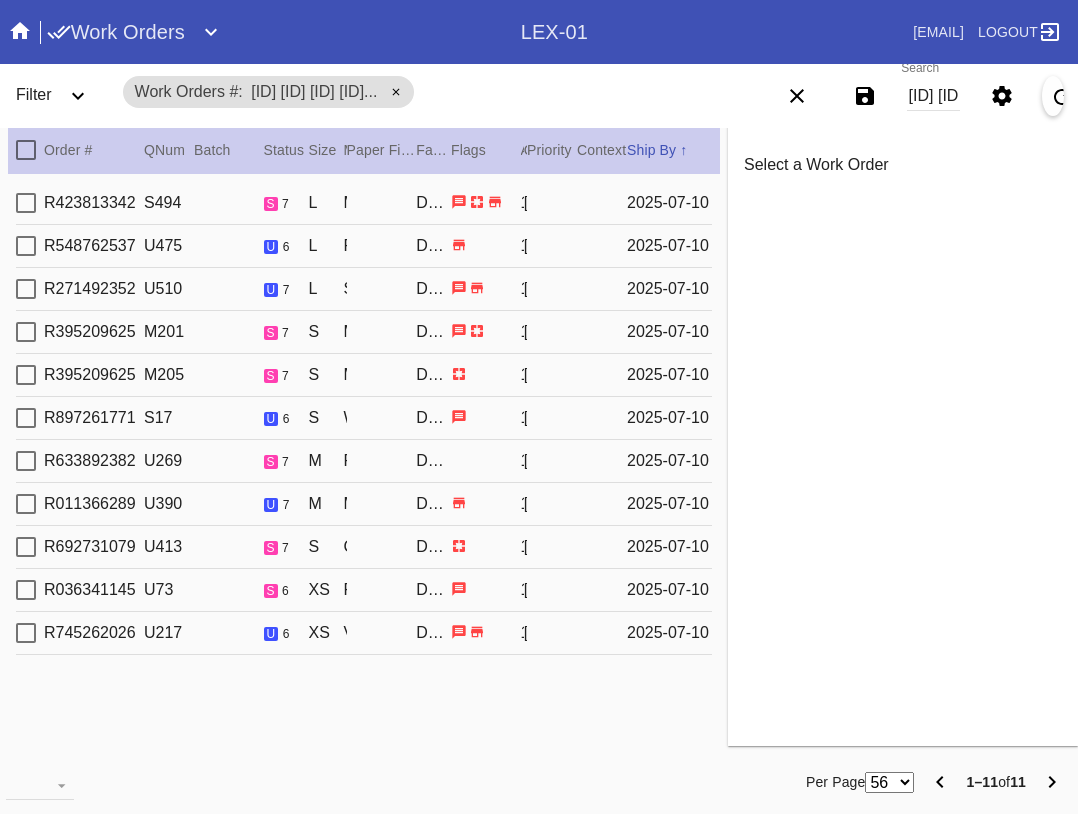 click at bounding box center (26, 150) 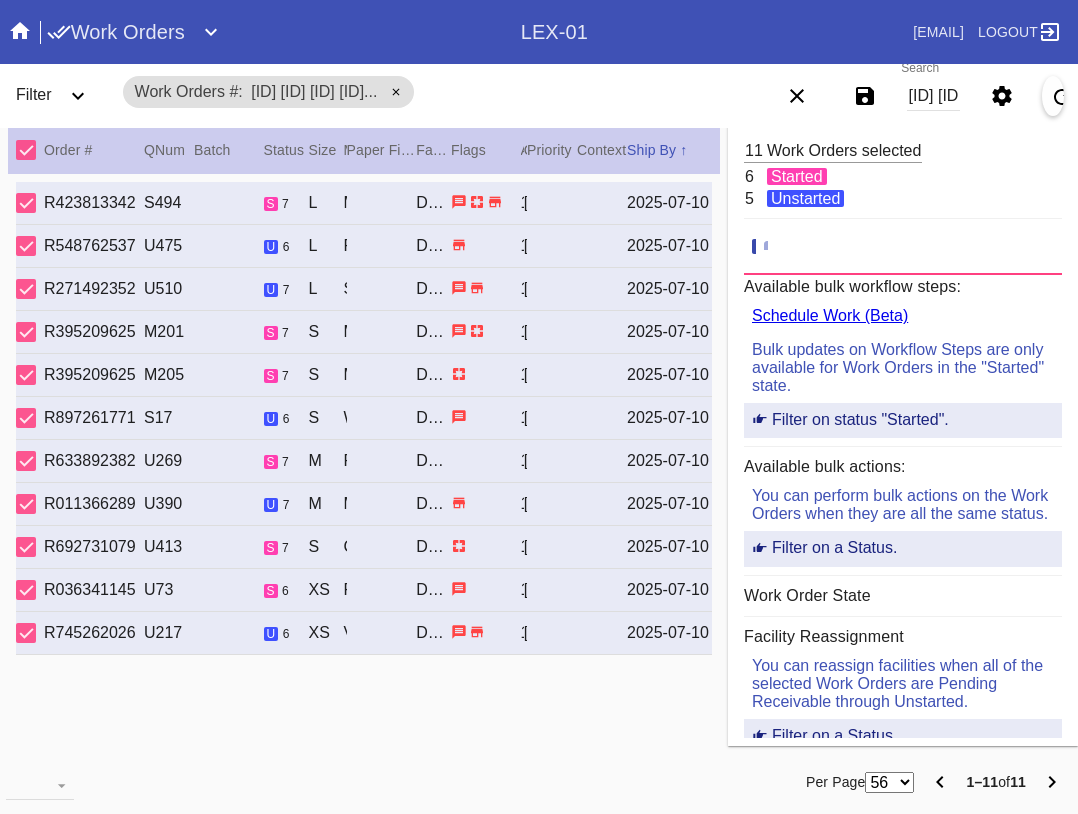click at bounding box center [161, 782] 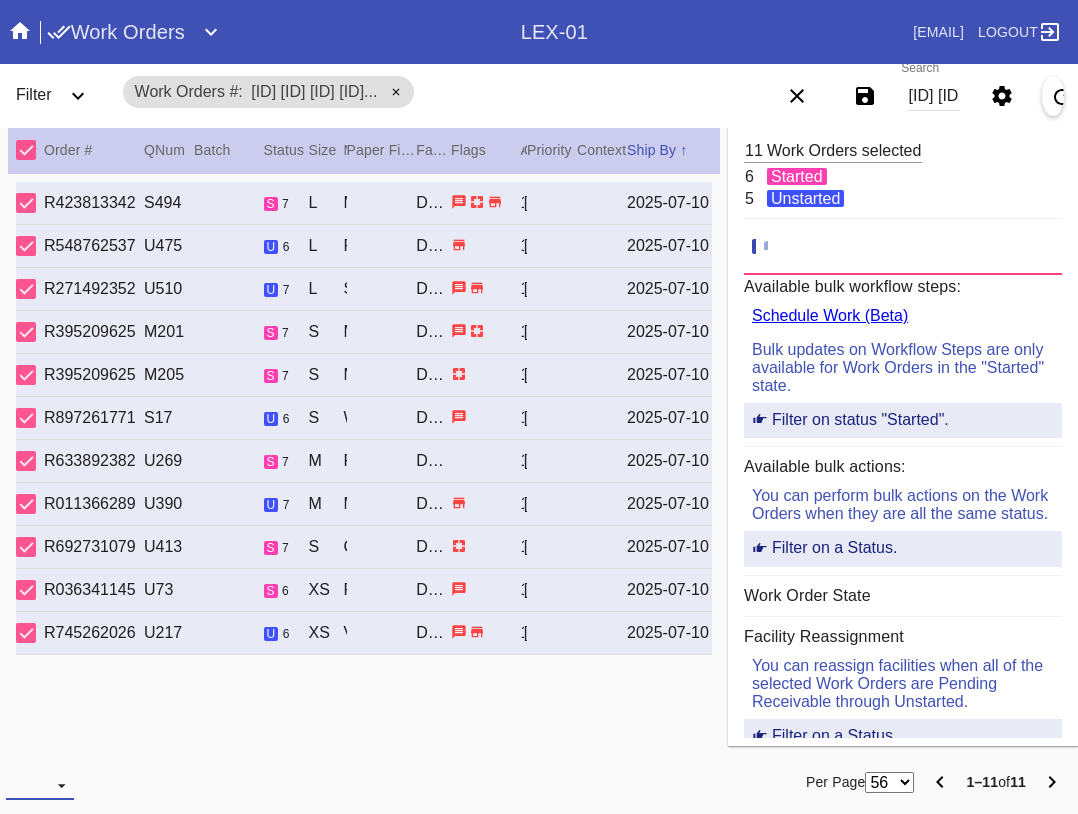 click at bounding box center [40, 785] 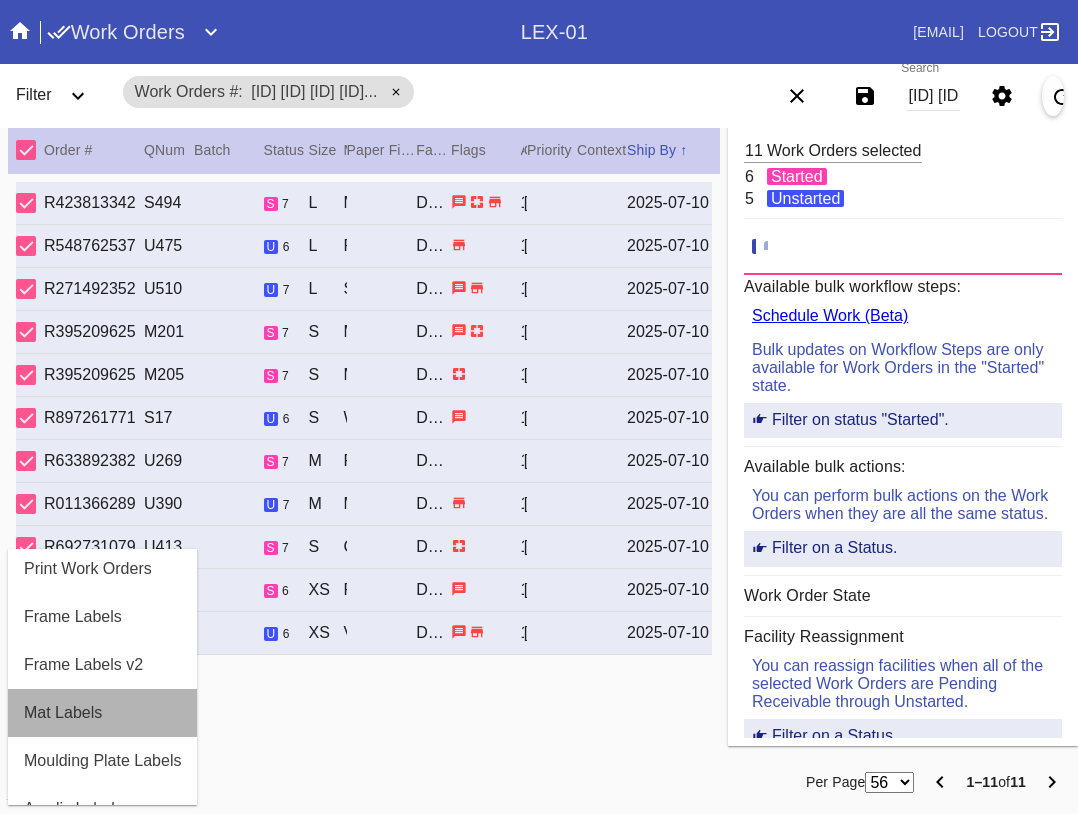 click on "Mat Labels" at bounding box center [102, 713] 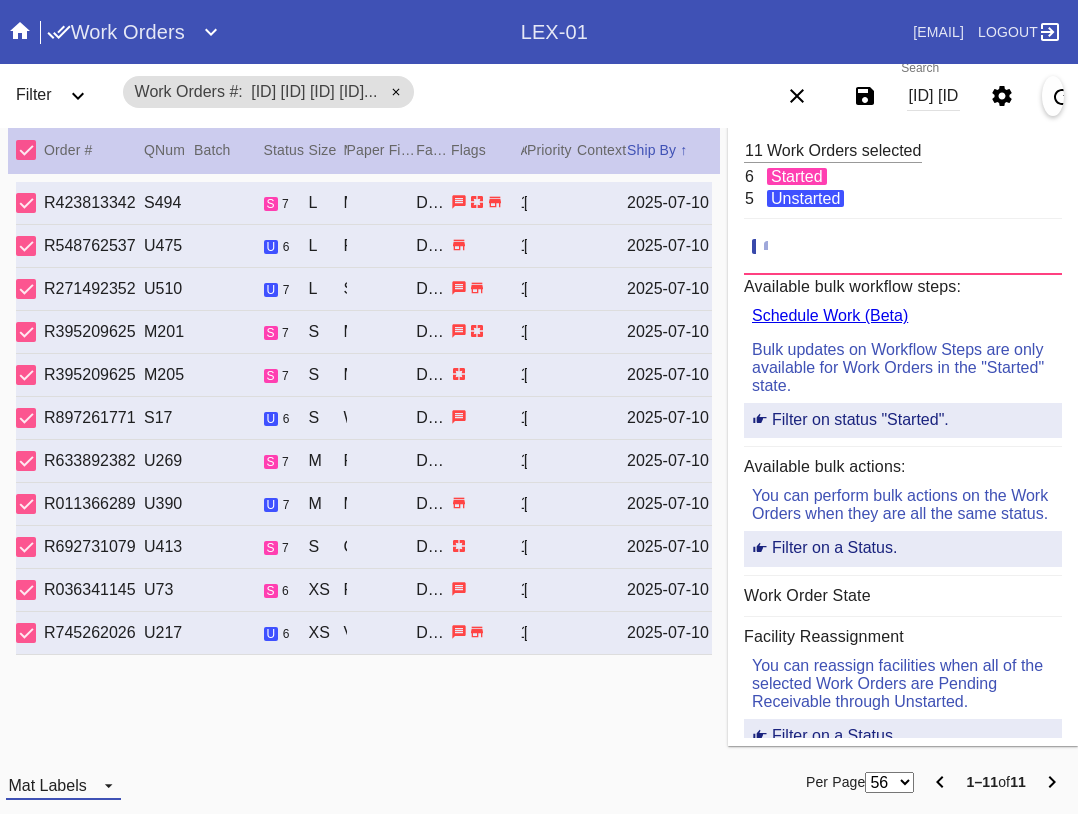 click on "Mat Labels" at bounding box center [47, 785] 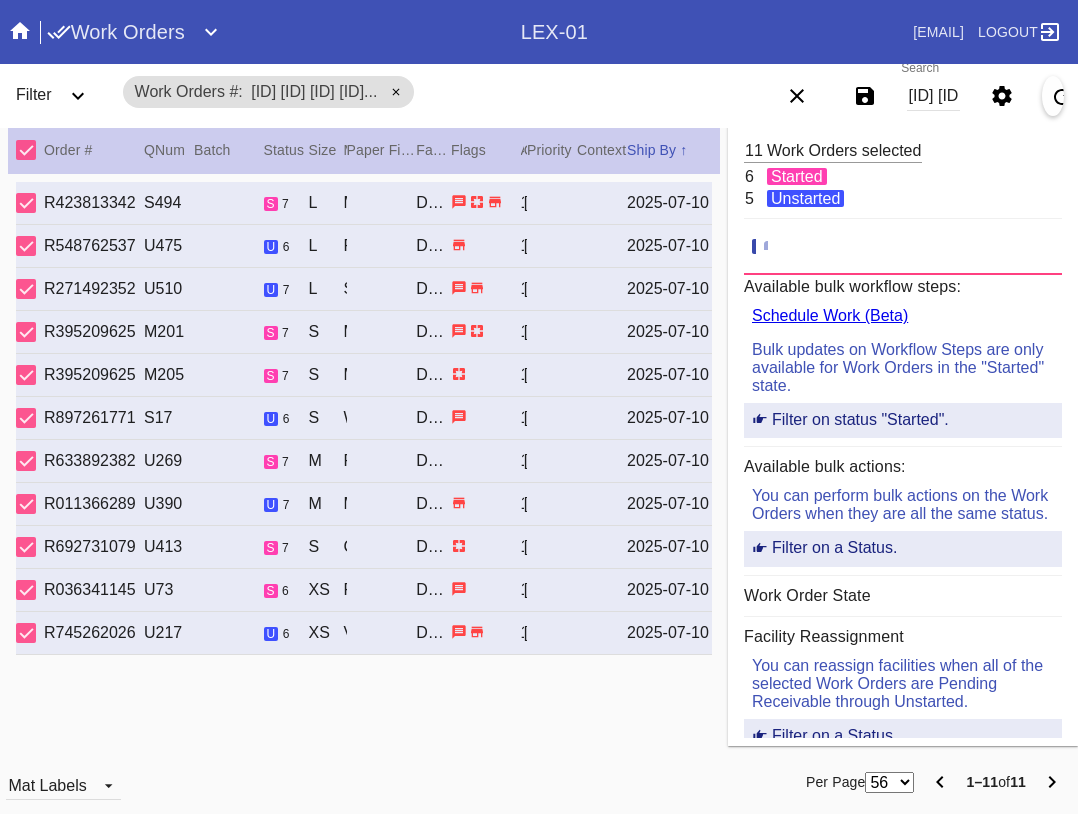 scroll, scrollTop: 32, scrollLeft: 0, axis: vertical 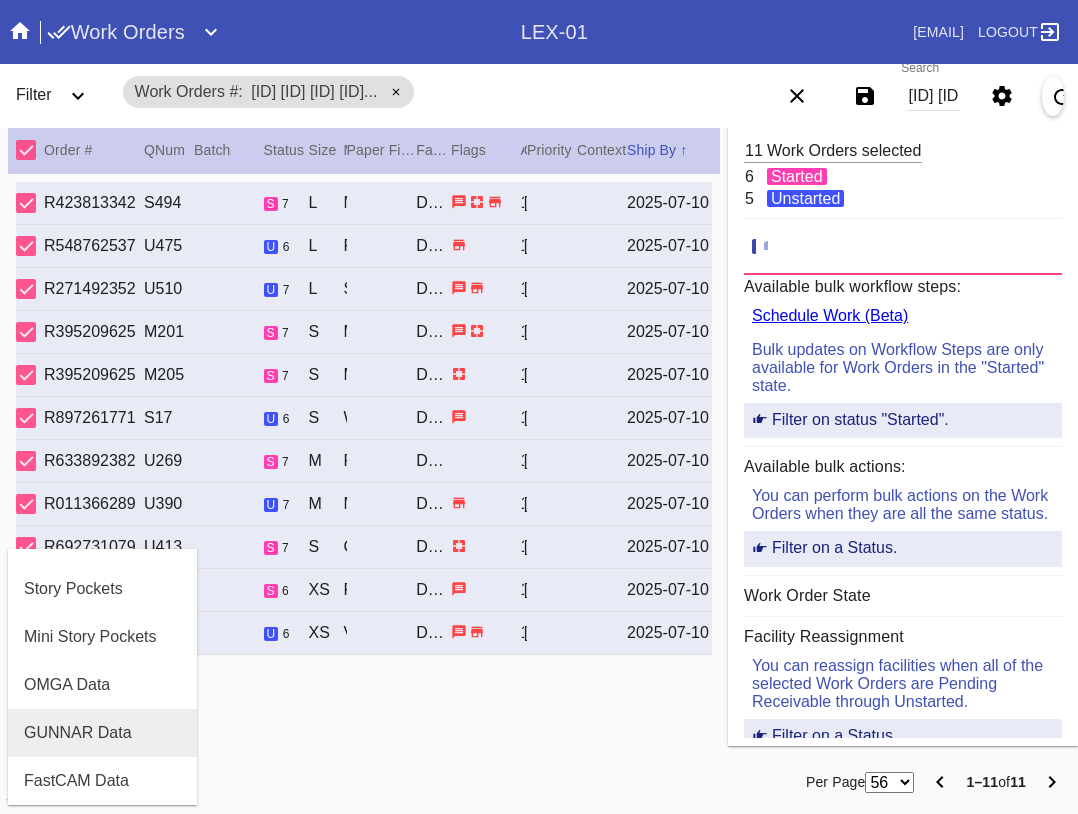 click on "GUNNAR Data" at bounding box center [78, 733] 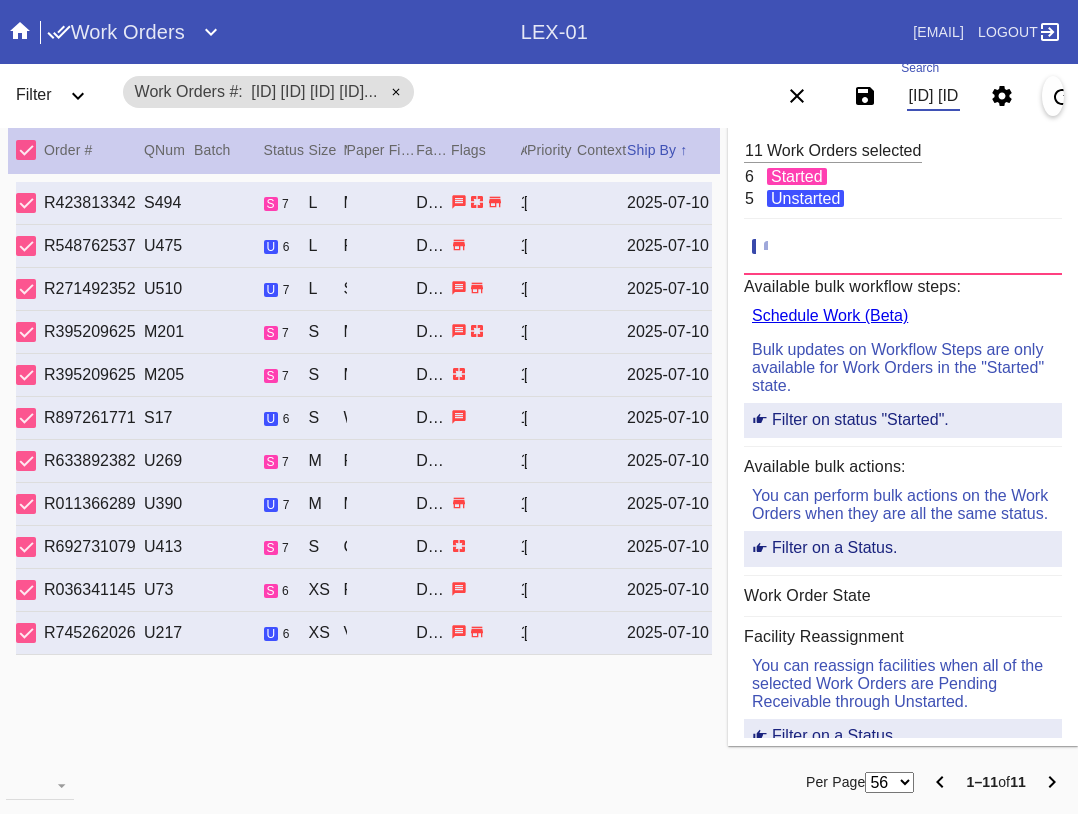 click on "[ID] [ID] [ID] [ID] [ID] [ID] [ID] [ID] [ID] [ID] [ID]" at bounding box center [933, 96] 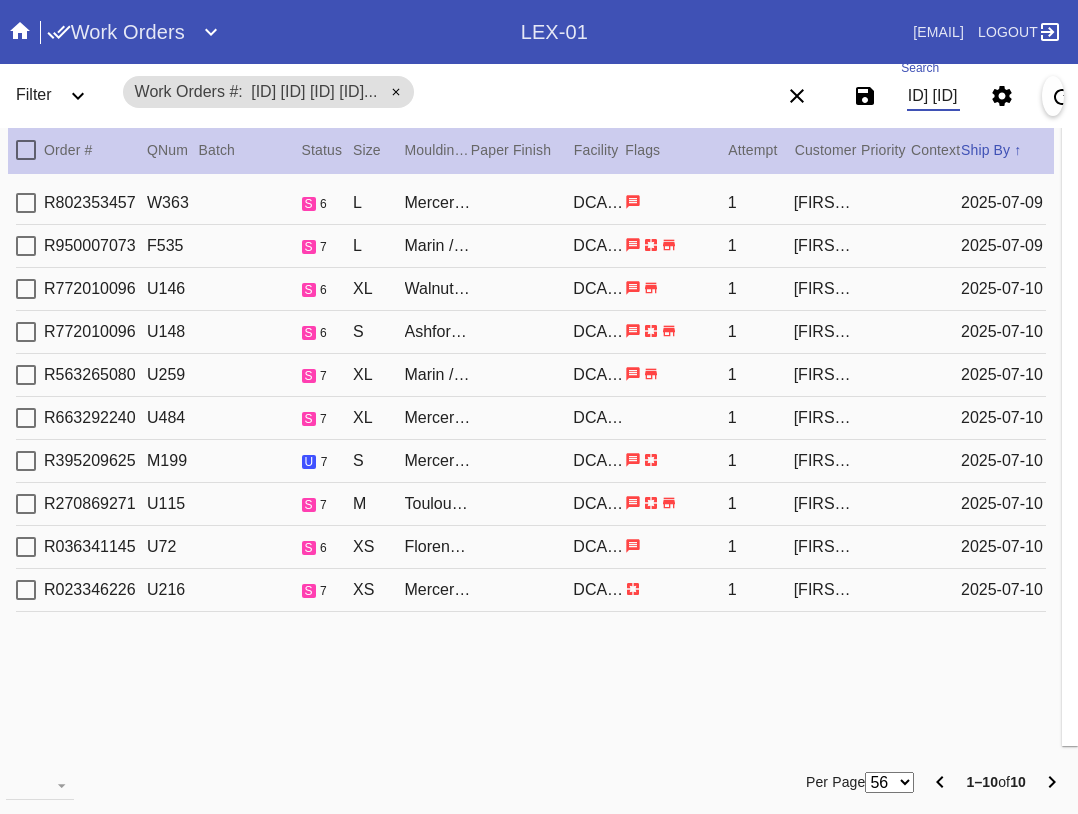 click at bounding box center [26, 150] 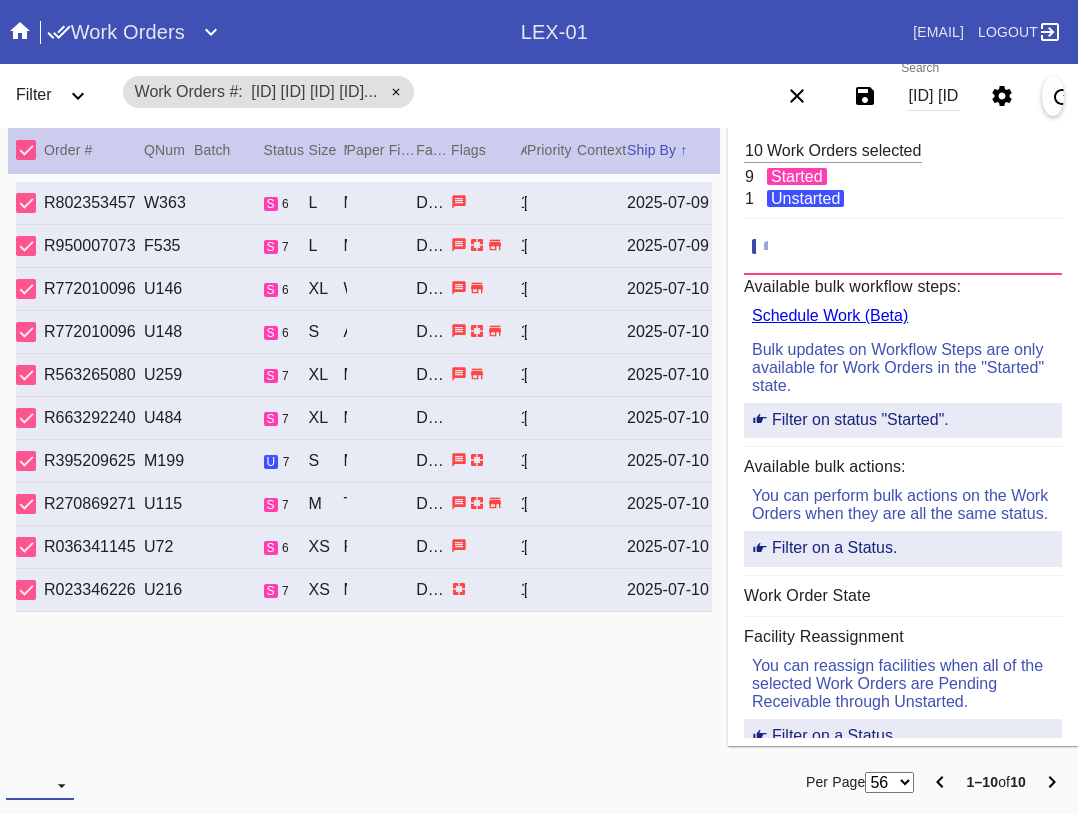 click at bounding box center (40, 785) 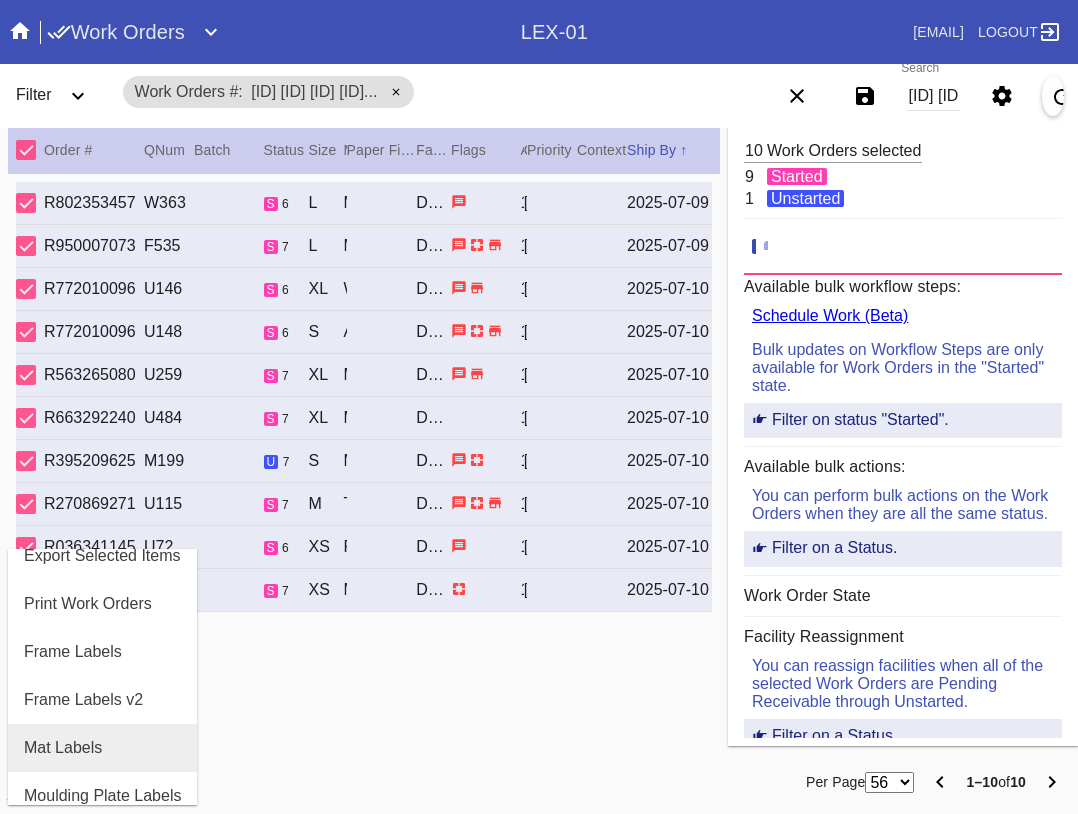 scroll, scrollTop: 100, scrollLeft: 0, axis: vertical 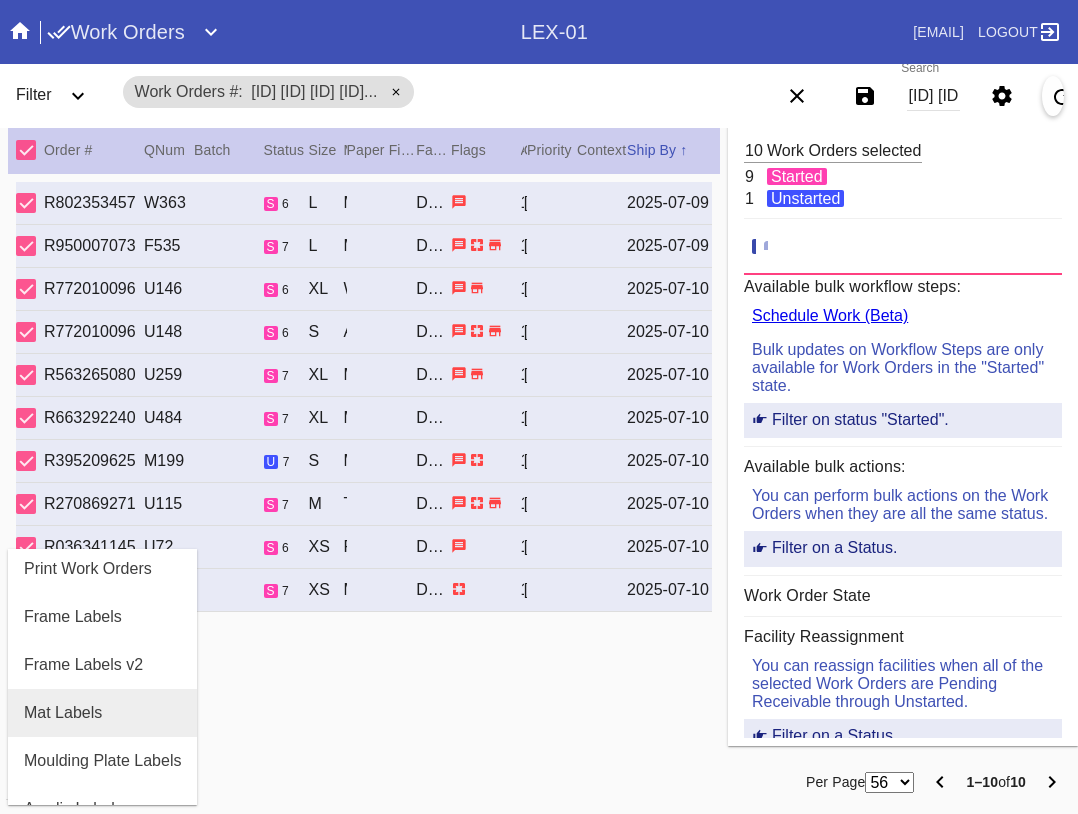 click on "Mat Labels" at bounding box center [63, 713] 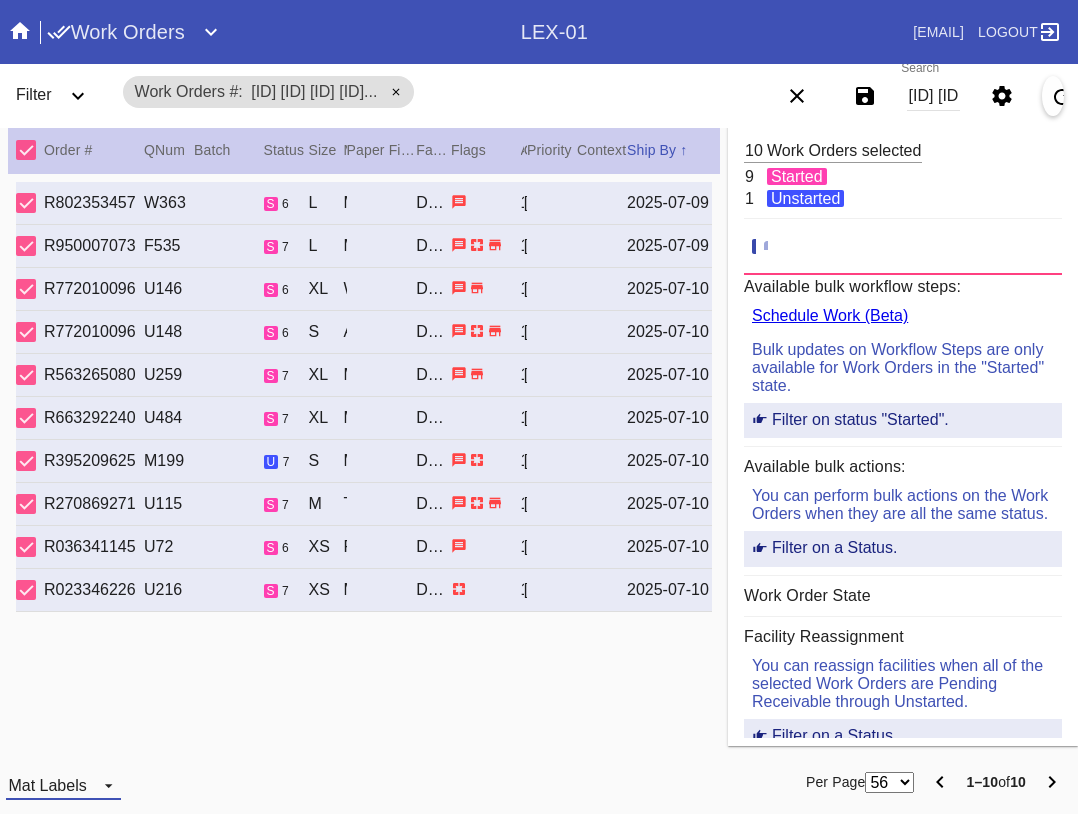 click on "Mat Labels" at bounding box center (47, 785) 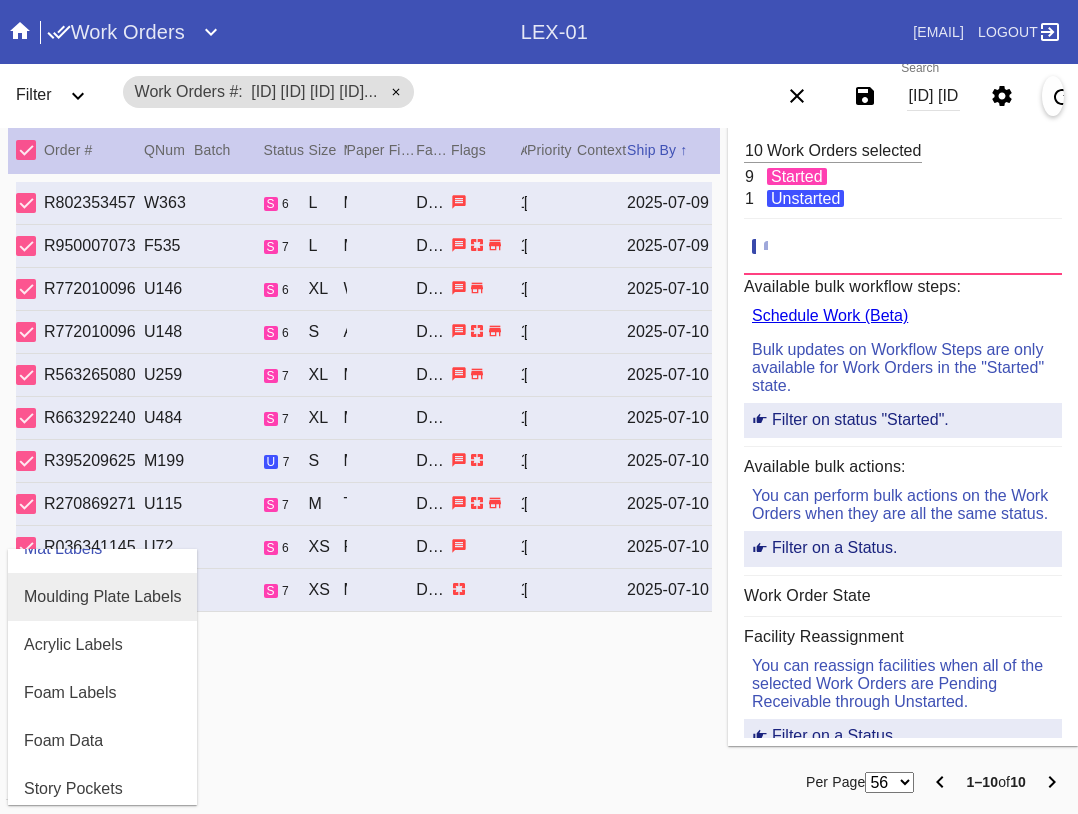scroll, scrollTop: 432, scrollLeft: 0, axis: vertical 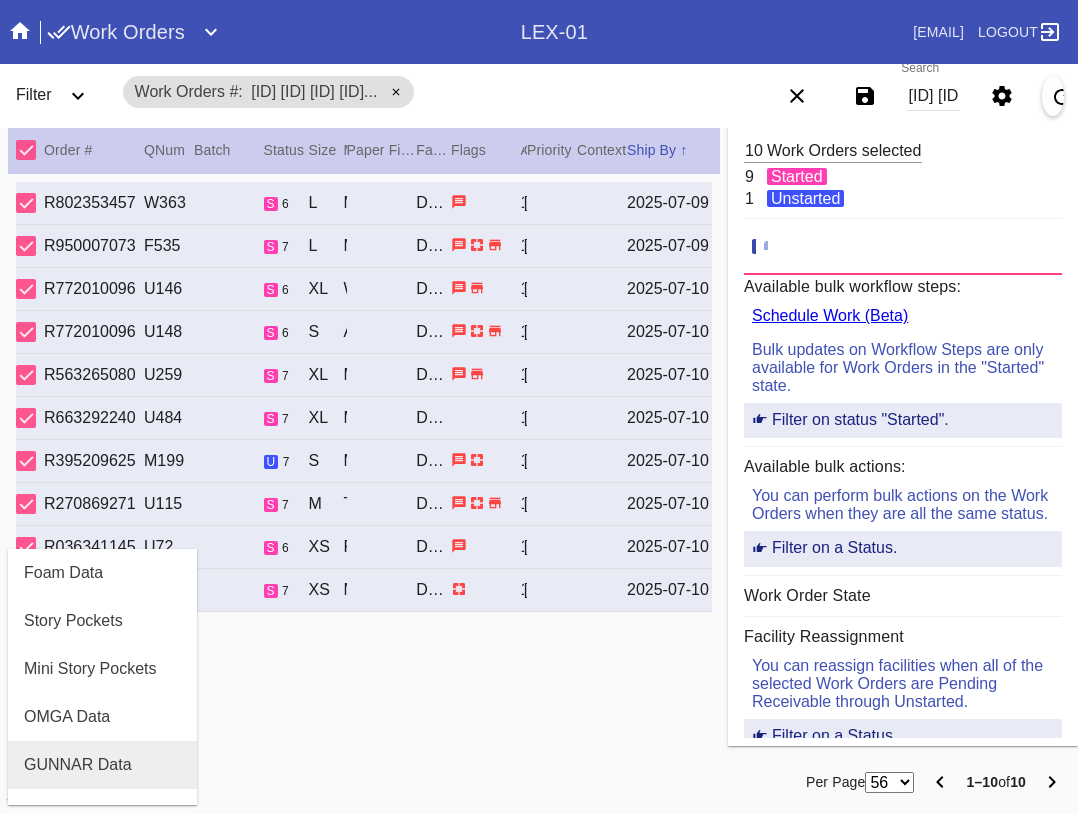 click on "GUNNAR Data" at bounding box center (78, 765) 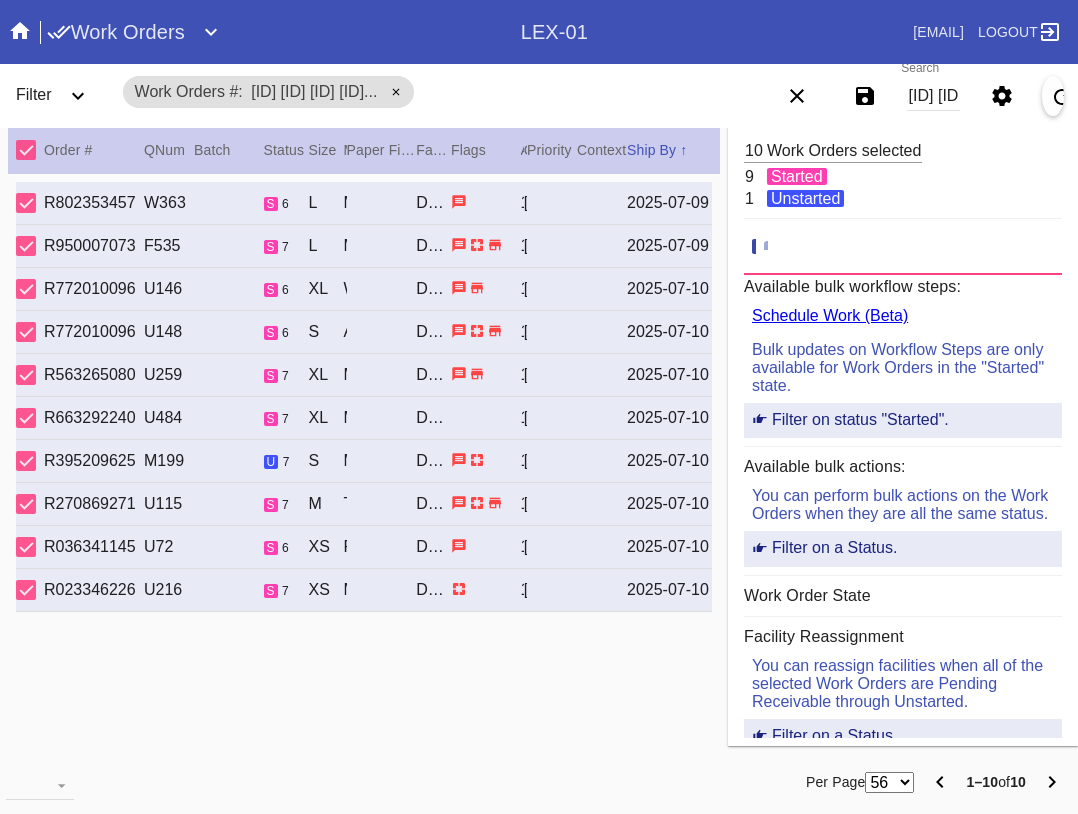 click on "[ID] [ID] [ID] [ID] [ID] [ID] [ID] [ID] [ID] [ID]" at bounding box center [933, 96] 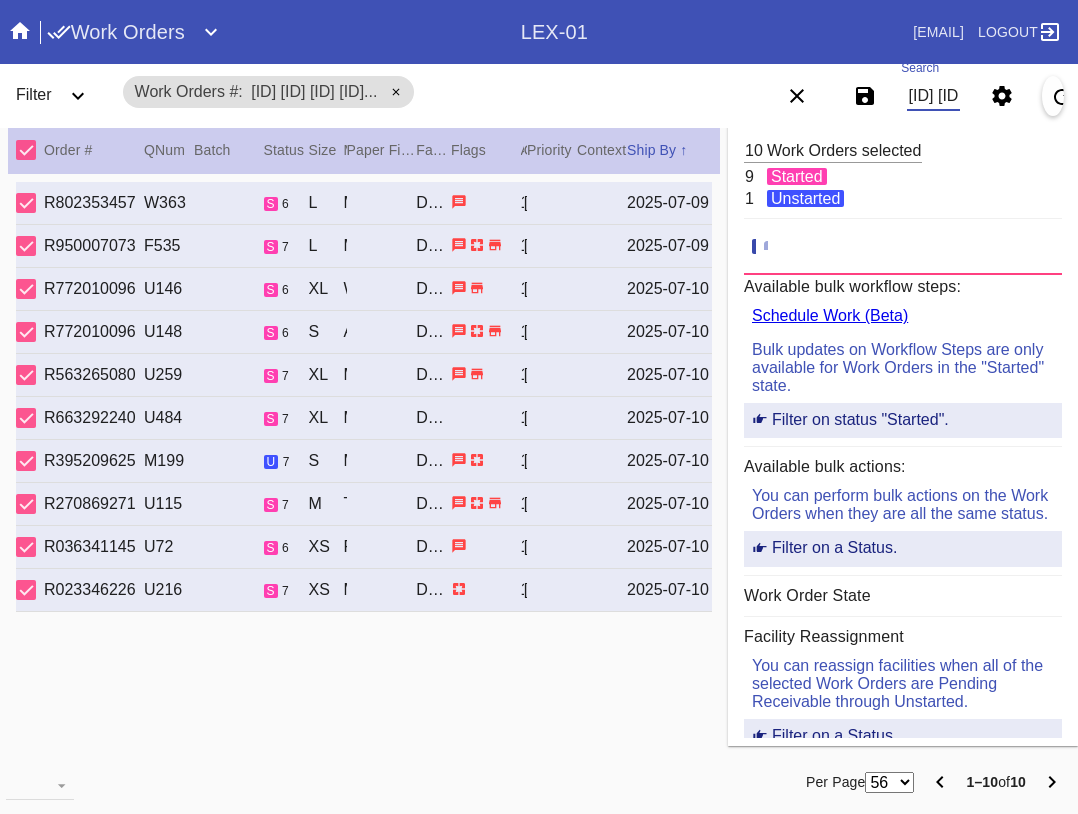 click on "[ID] [ID] [ID] [ID] [ID] [ID] [ID] [ID] [ID] [ID]" at bounding box center [933, 96] 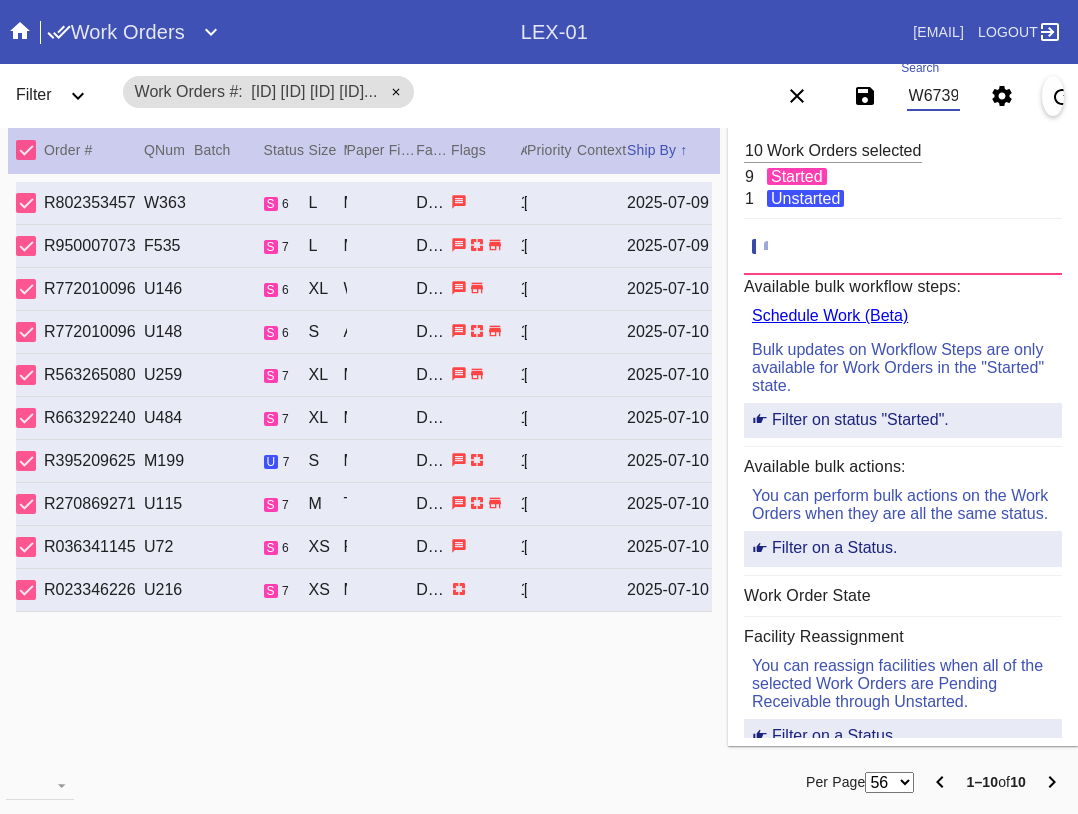 scroll, scrollTop: 0, scrollLeft: 1169, axis: horizontal 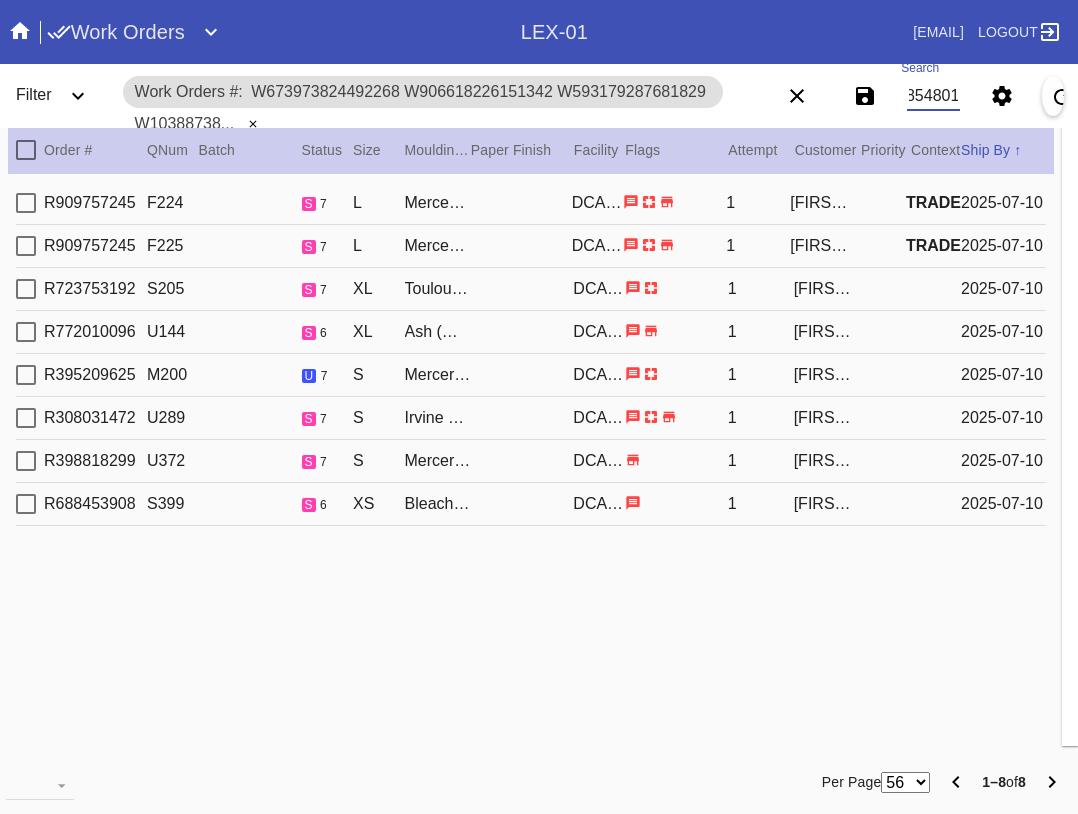 type on "W673973824492268 W906618226151342 W593179287681829 W103887385291889 W999584693750780 W604136832569529 W801457116575190 W819895434854801" 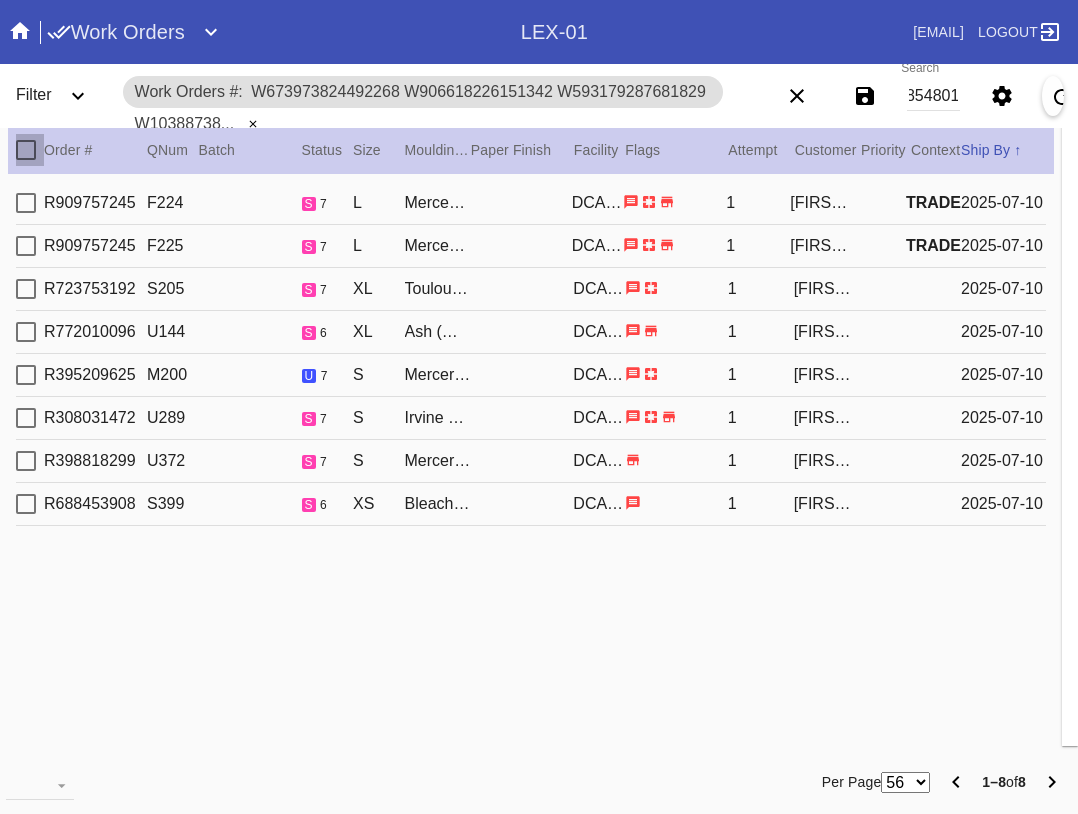 click at bounding box center (26, 150) 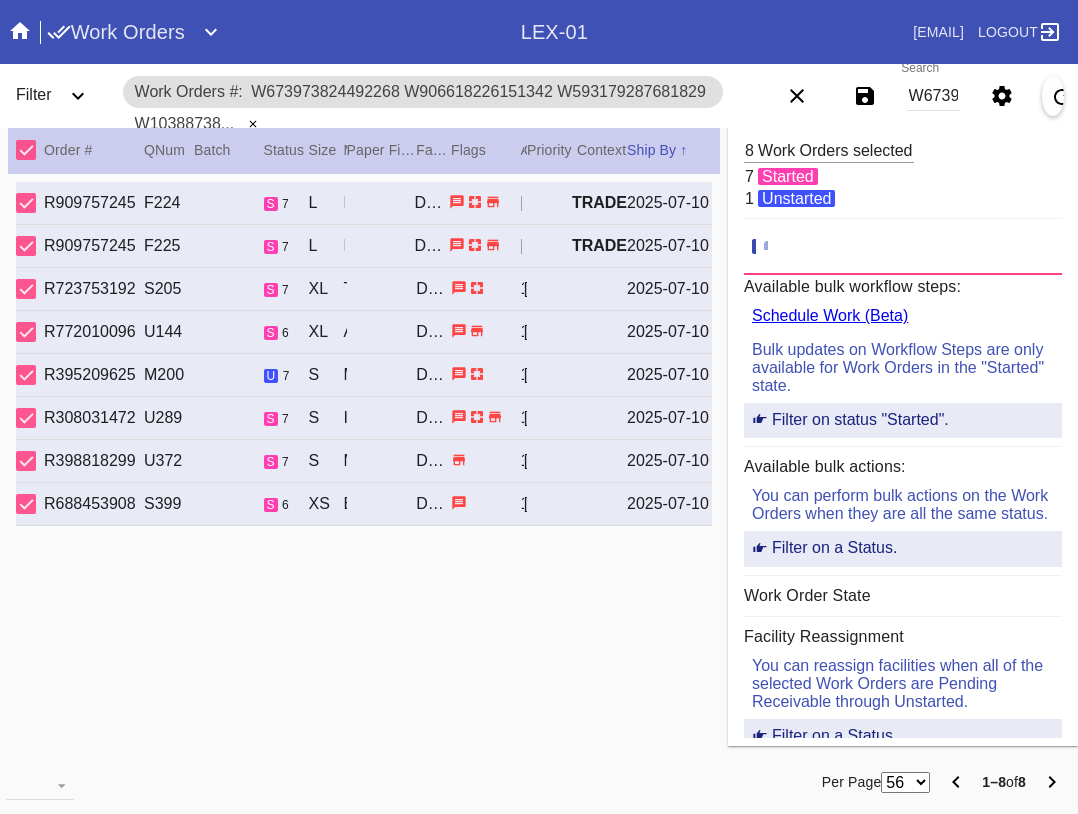 drag, startPoint x: 34, startPoint y: 803, endPoint x: 46, endPoint y: 787, distance: 20 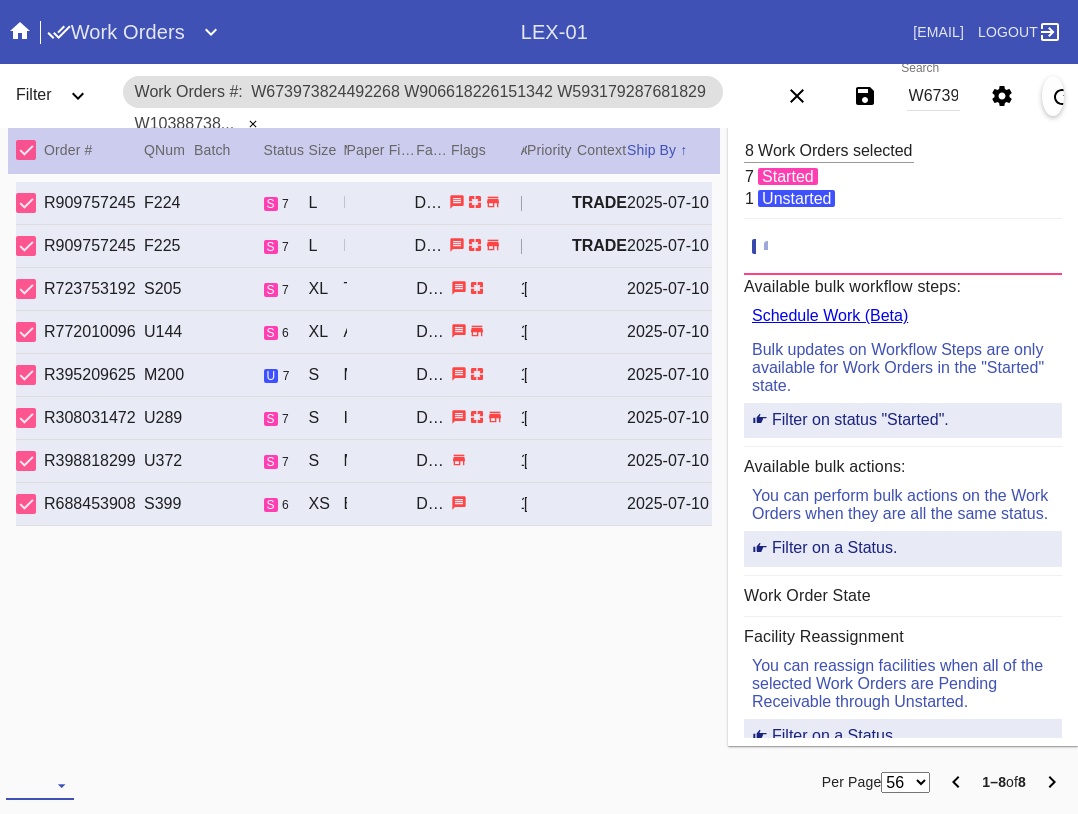 click at bounding box center (40, 785) 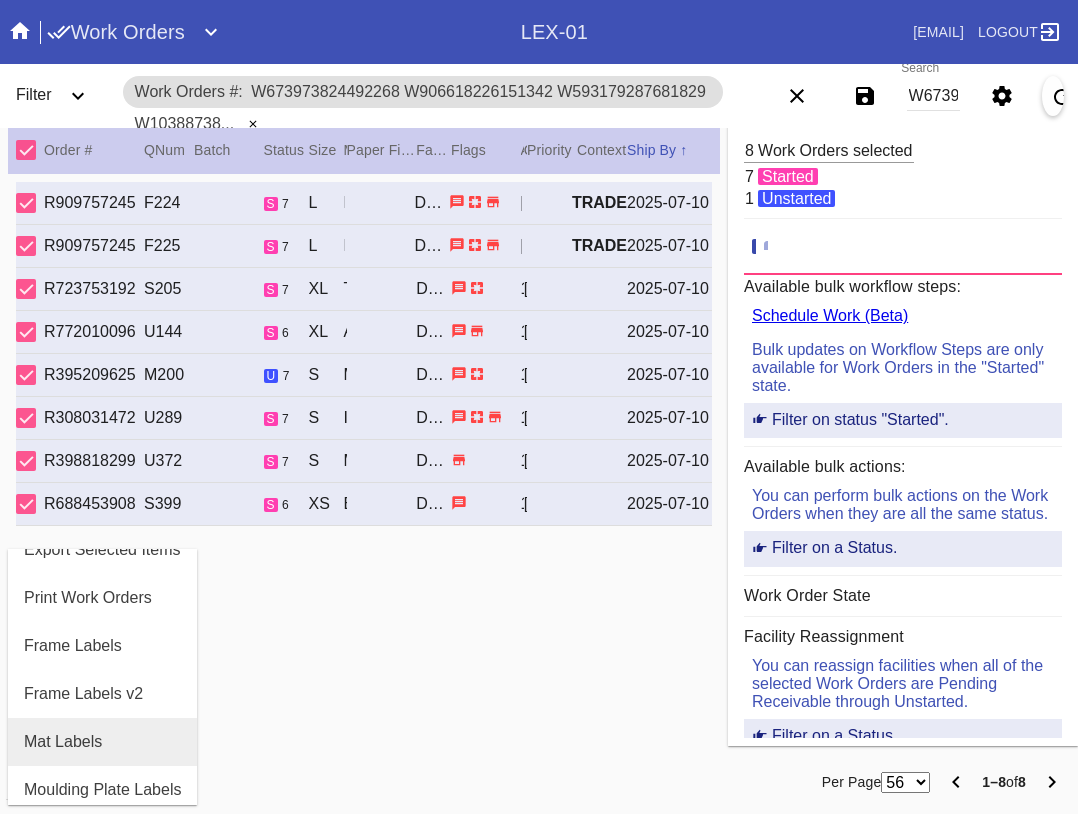 scroll, scrollTop: 100, scrollLeft: 0, axis: vertical 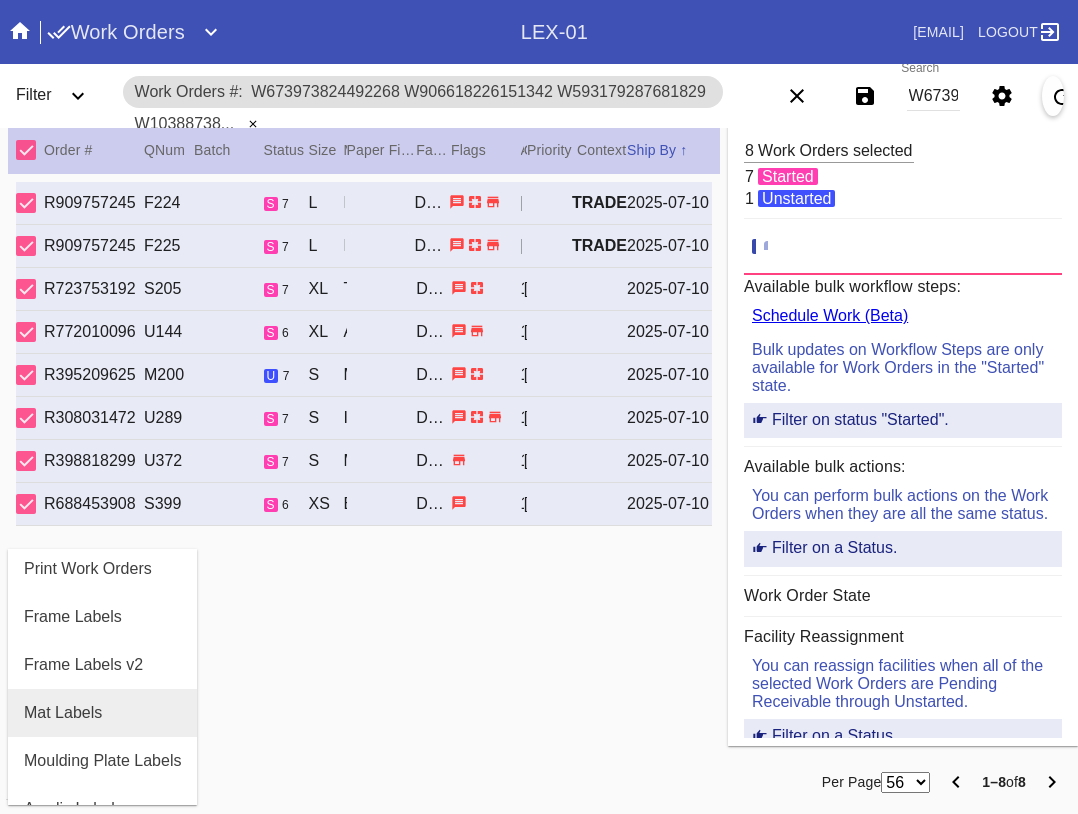 click on "Mat Labels" at bounding box center (102, 713) 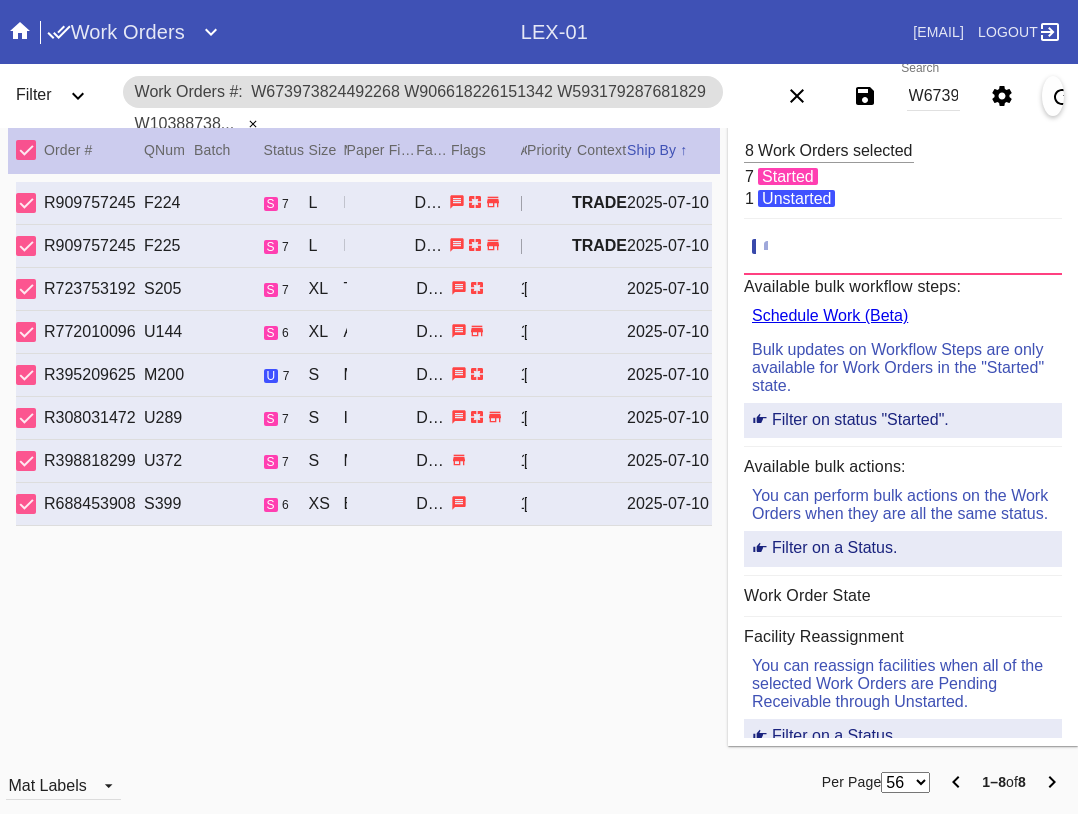 click on "Mat Labels" at bounding box center [161, 782] 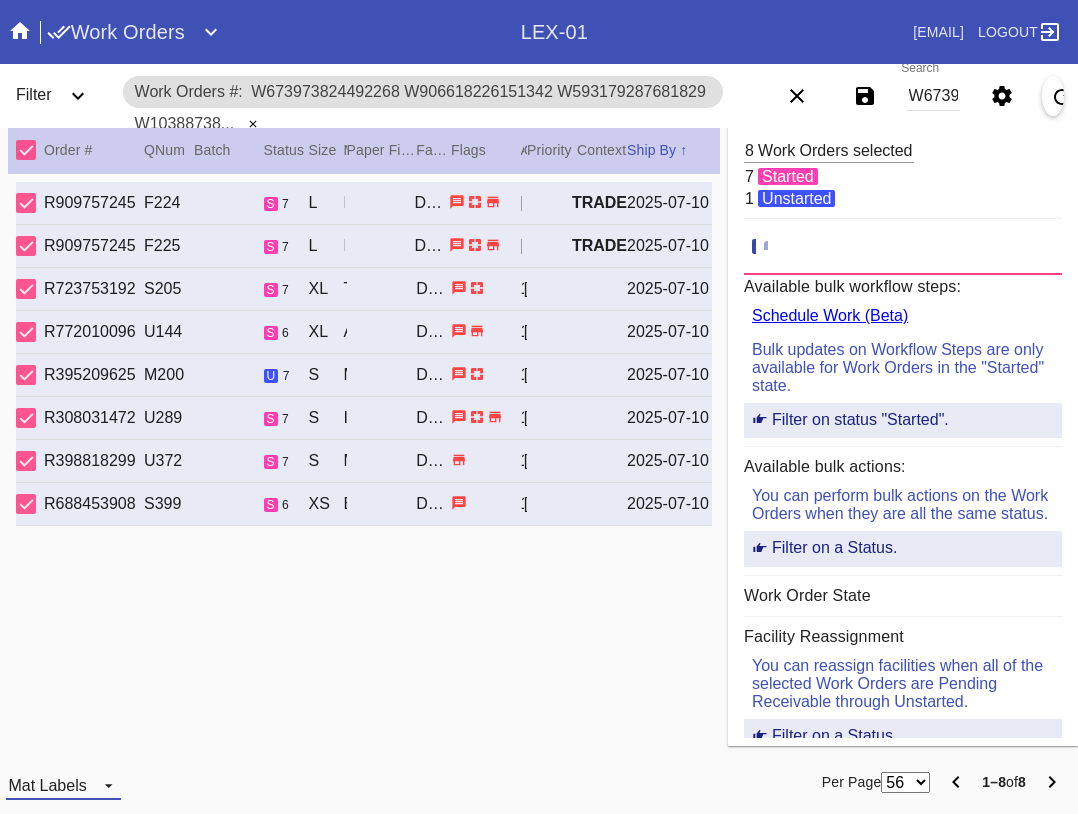 click on "Mat Labels" at bounding box center (47, 785) 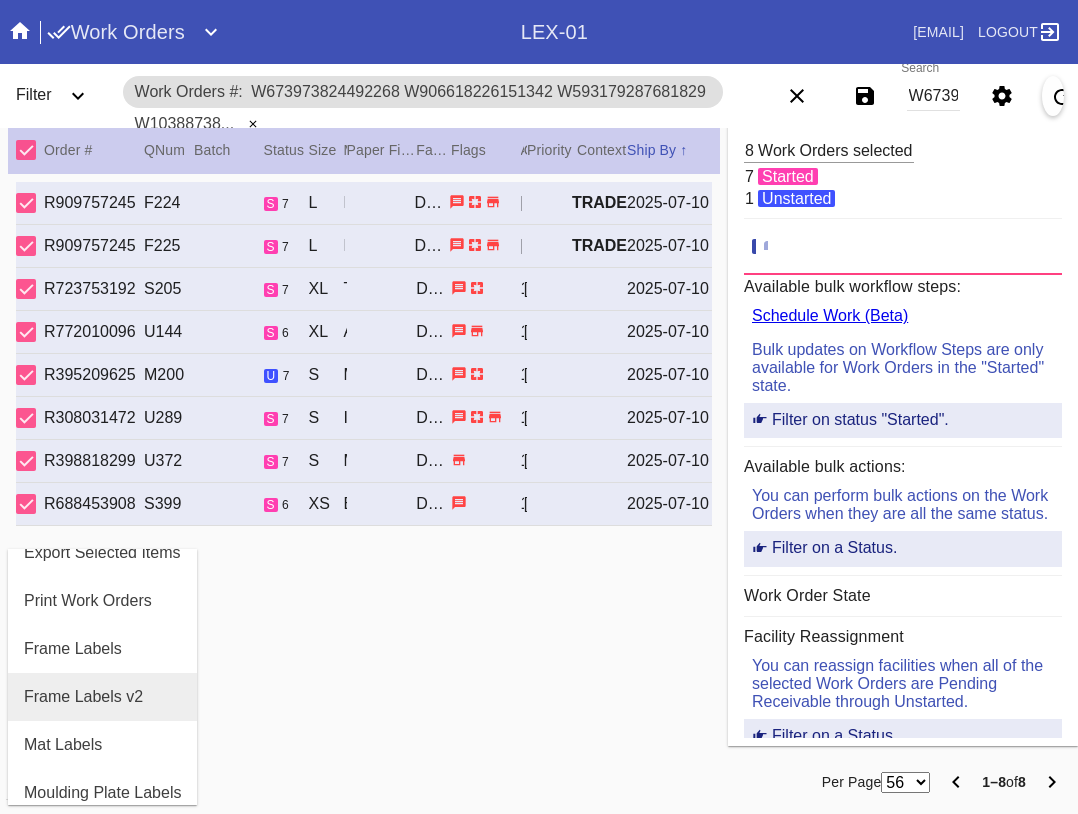 scroll, scrollTop: 432, scrollLeft: 0, axis: vertical 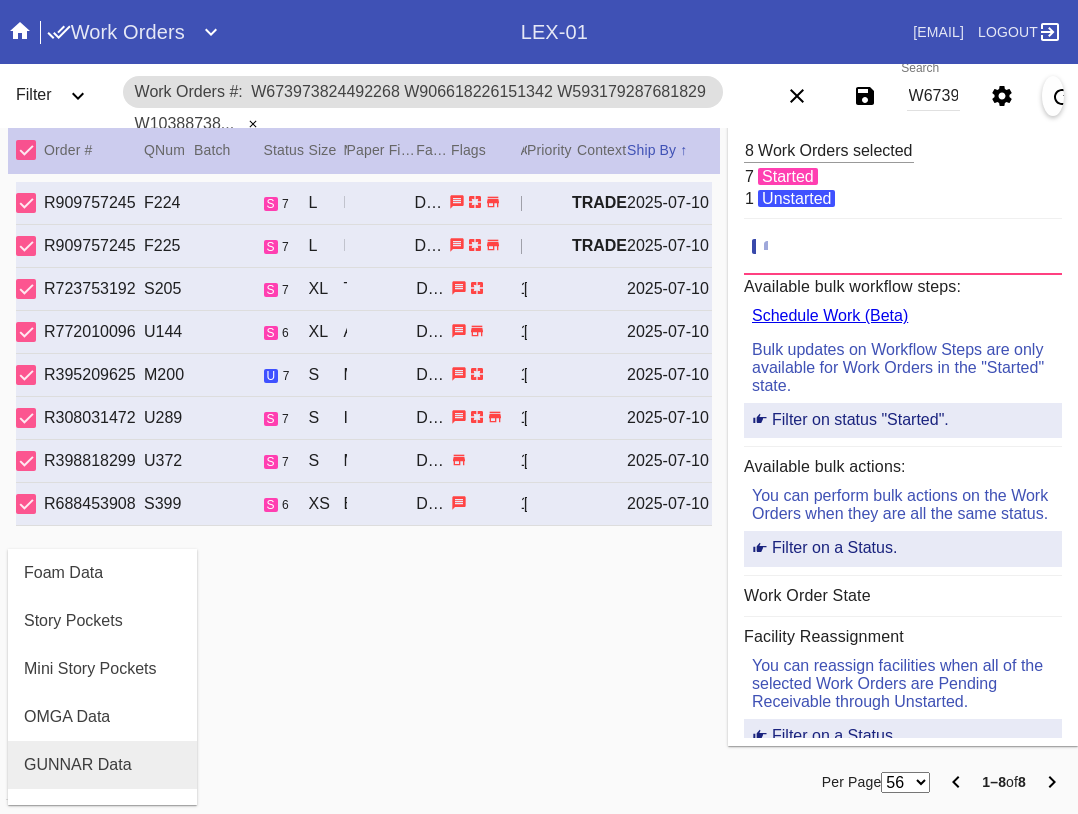 click on "GUNNAR Data" at bounding box center (102, 765) 